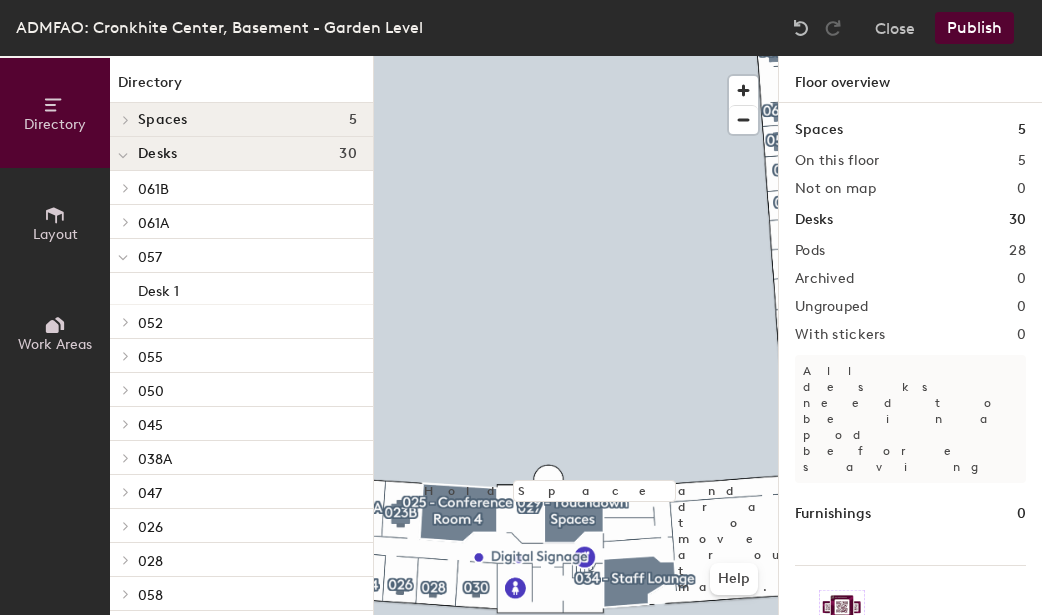 scroll, scrollTop: 0, scrollLeft: 0, axis: both 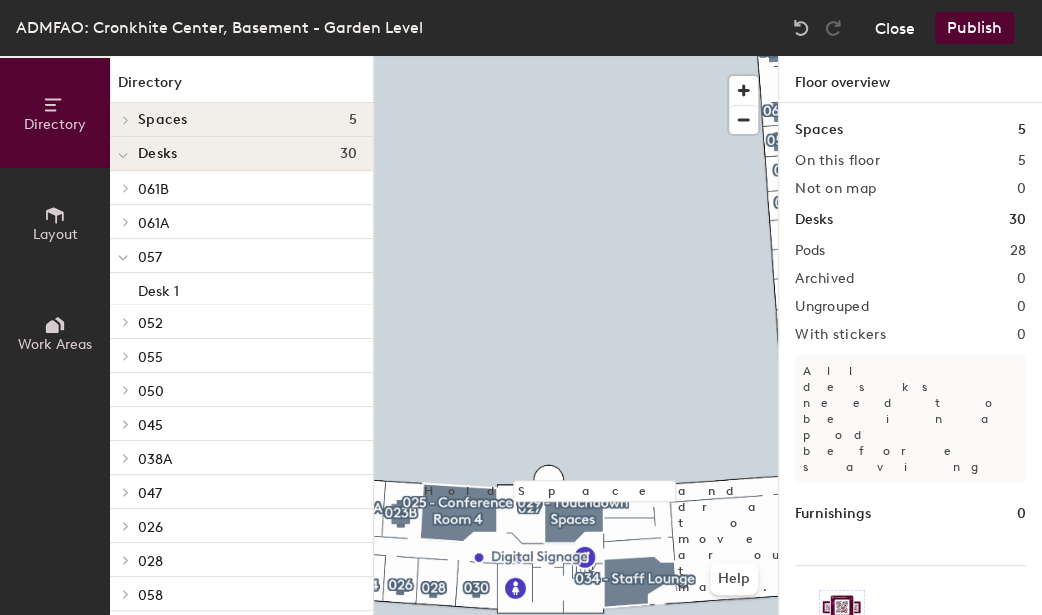 click on "Close" 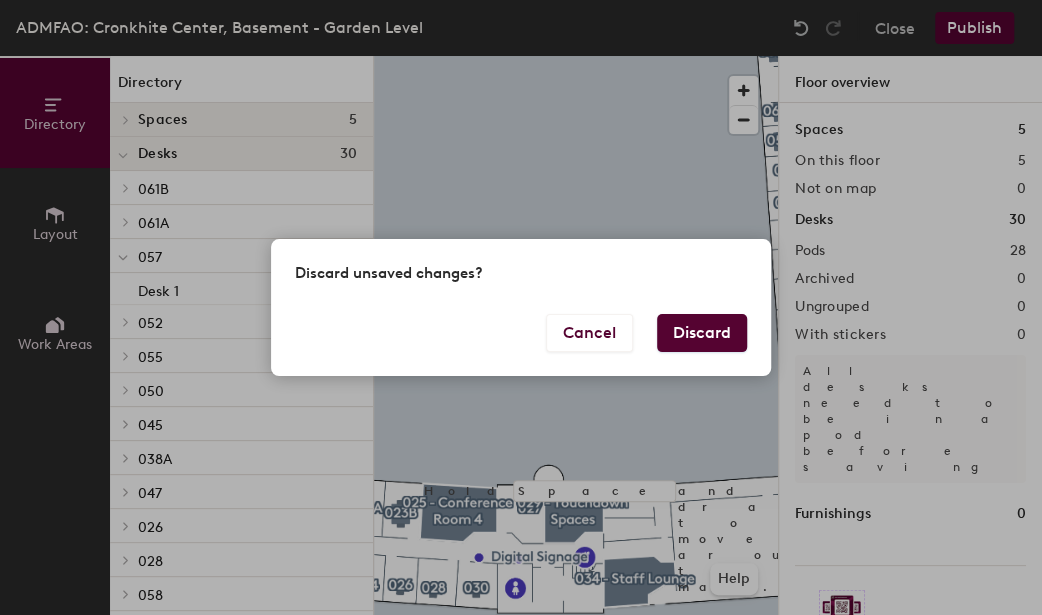click on "Discard" at bounding box center (702, 333) 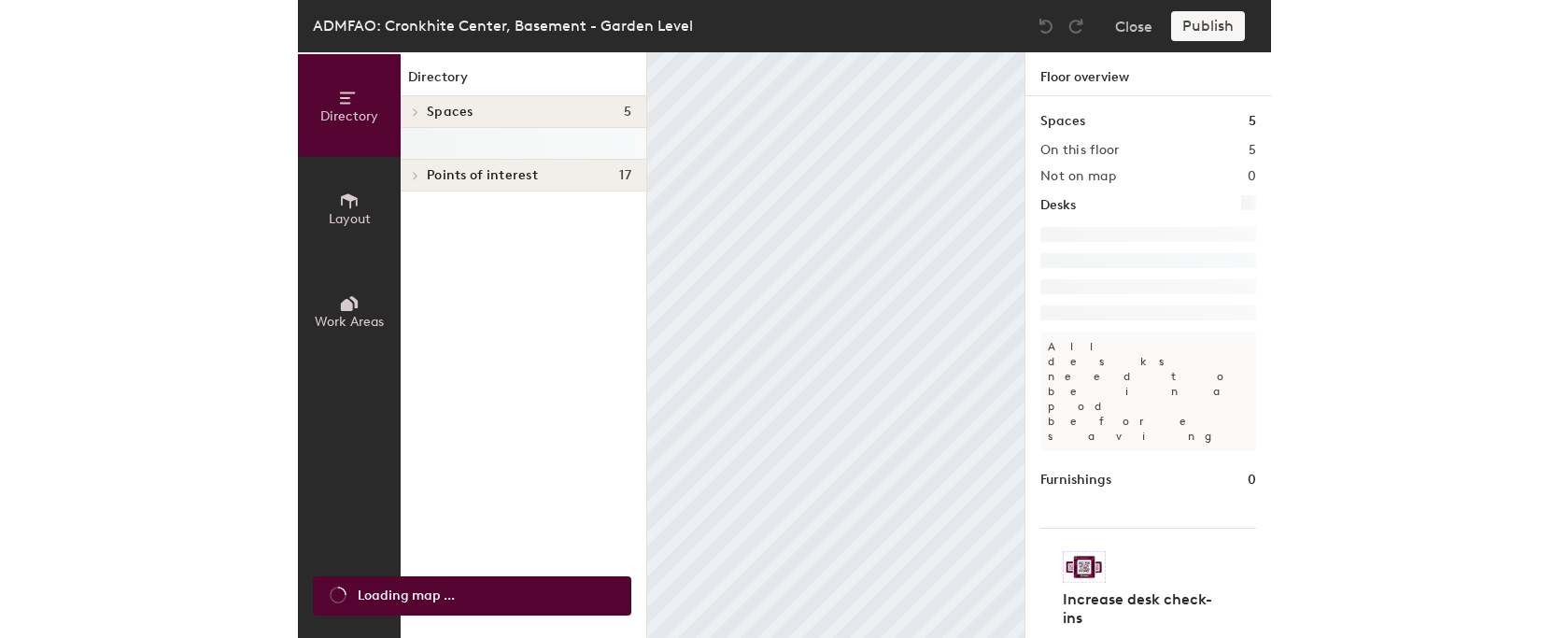 scroll, scrollTop: 0, scrollLeft: 0, axis: both 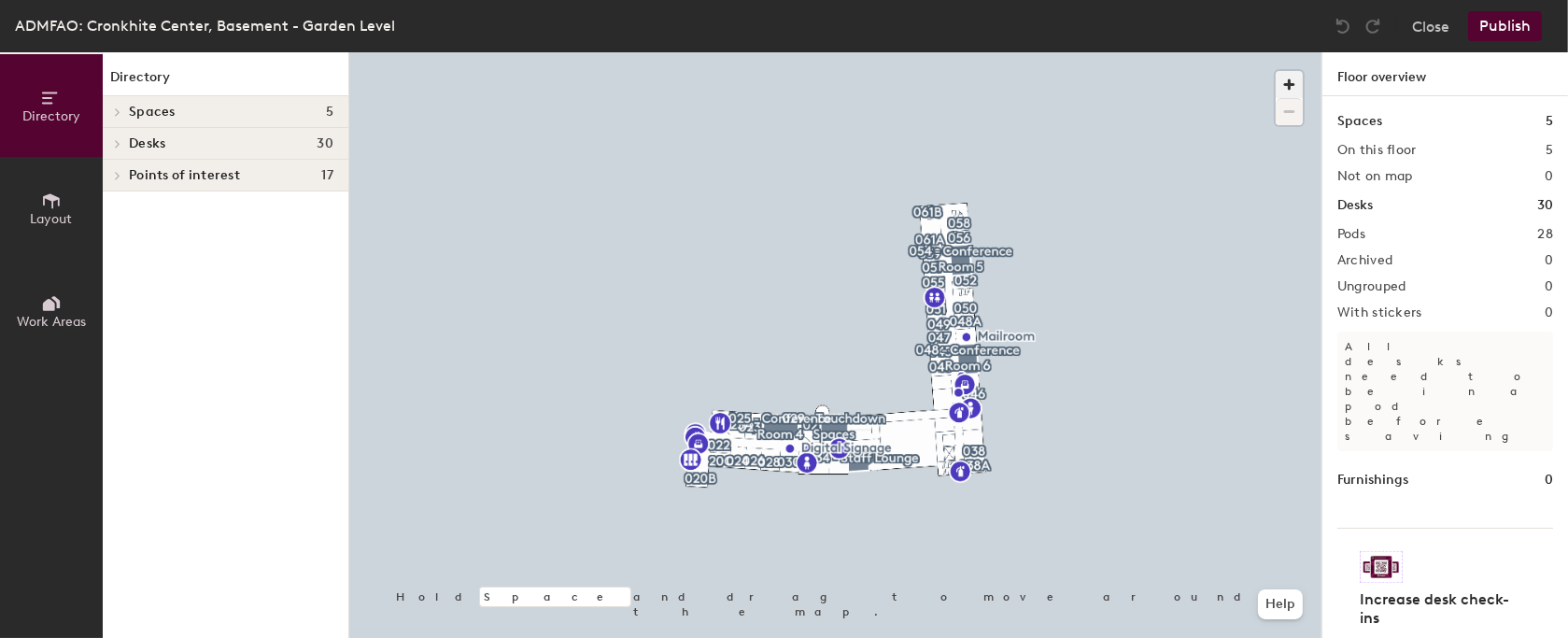 click 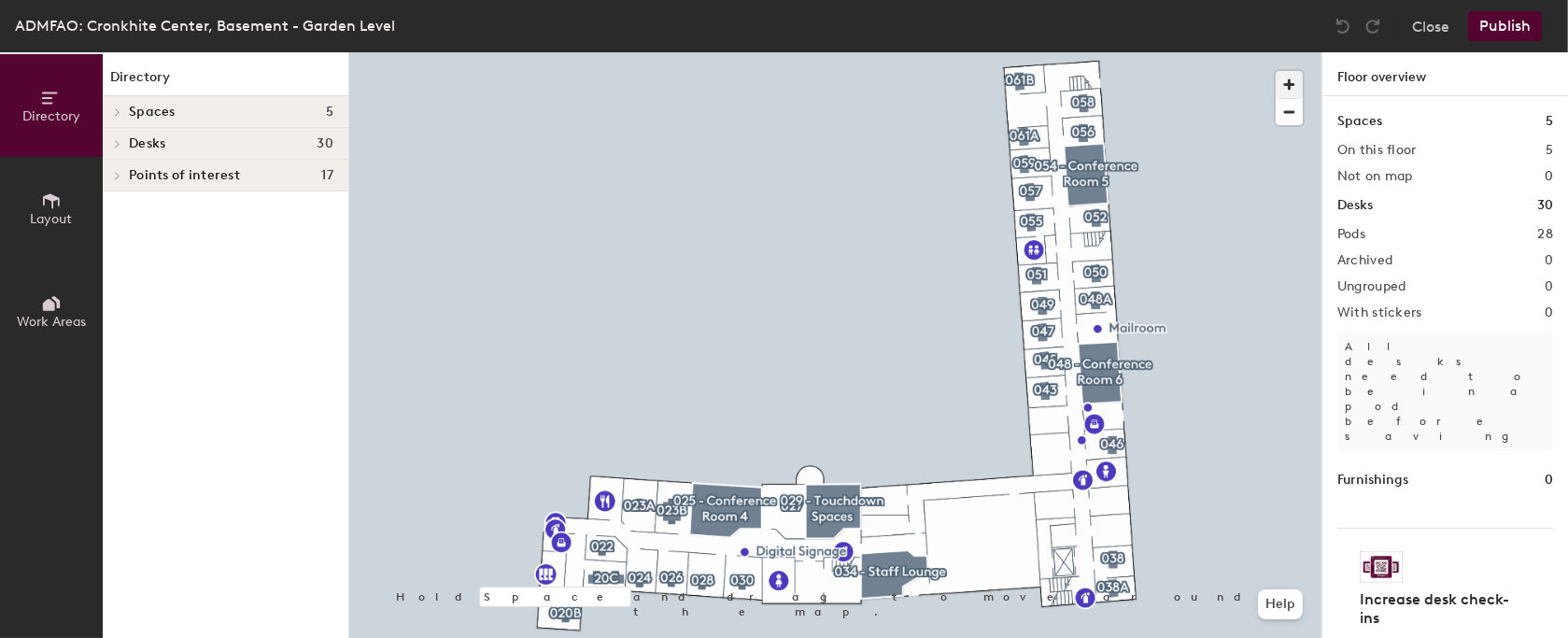 click 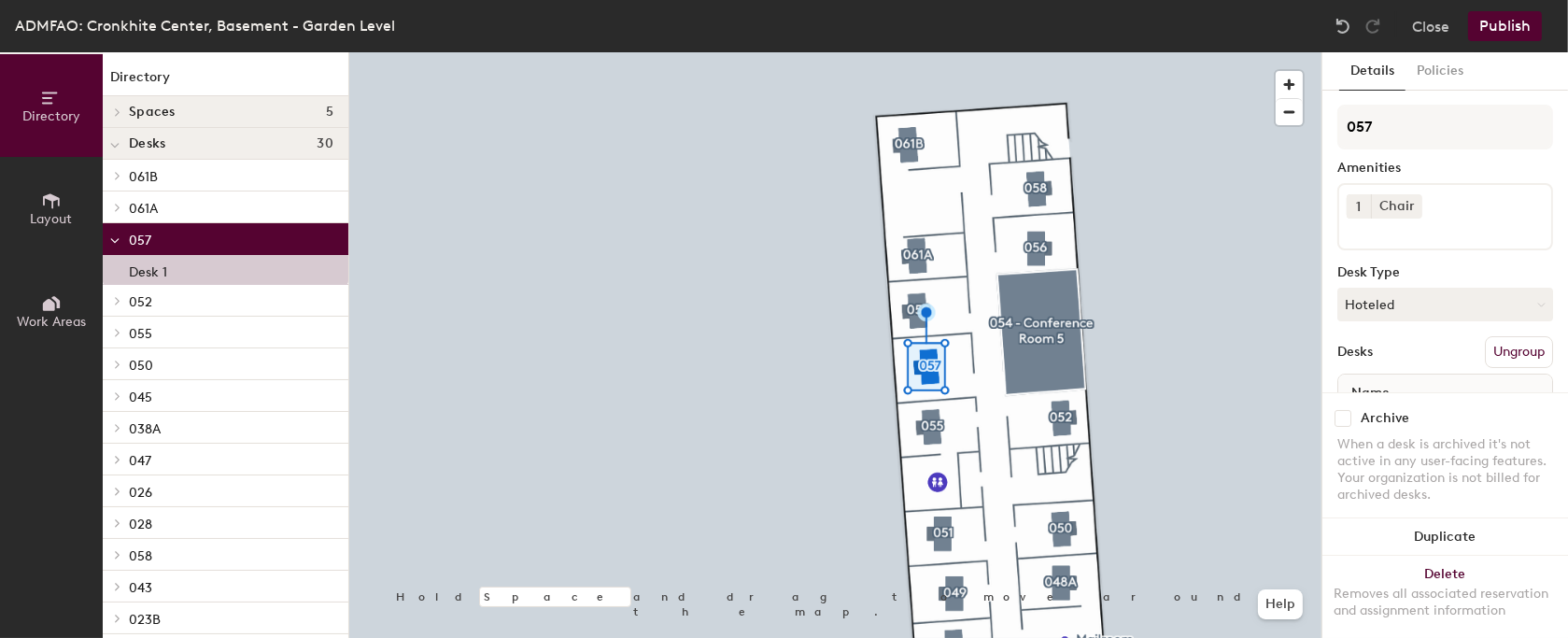 click on "1 Chair" 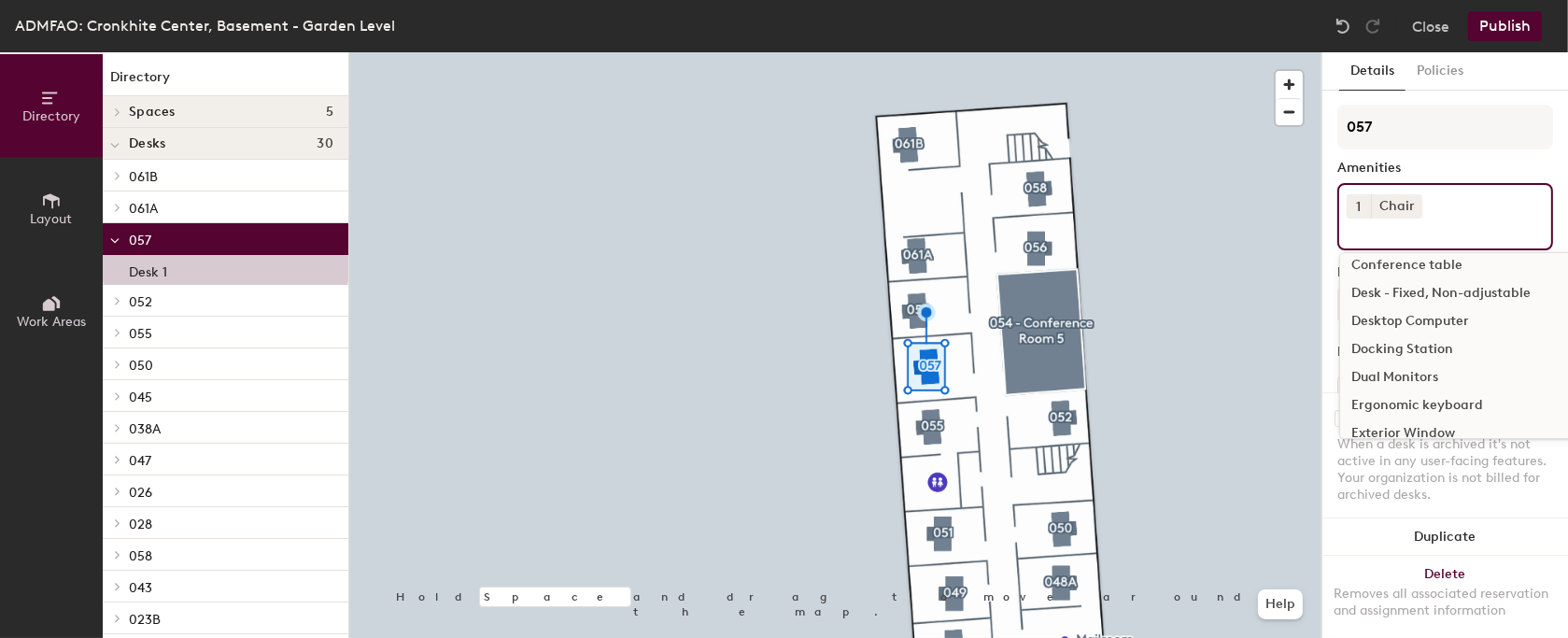 scroll, scrollTop: 280, scrollLeft: 0, axis: vertical 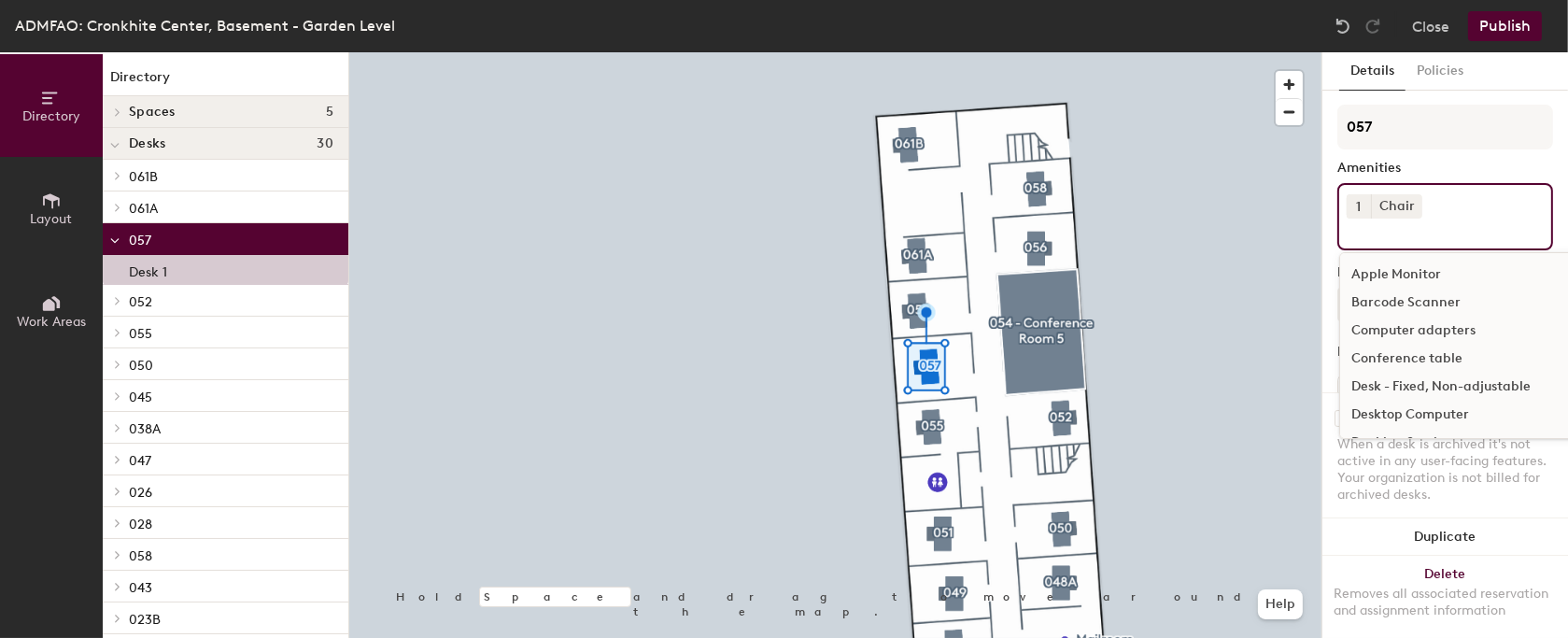 click on "Conference table" 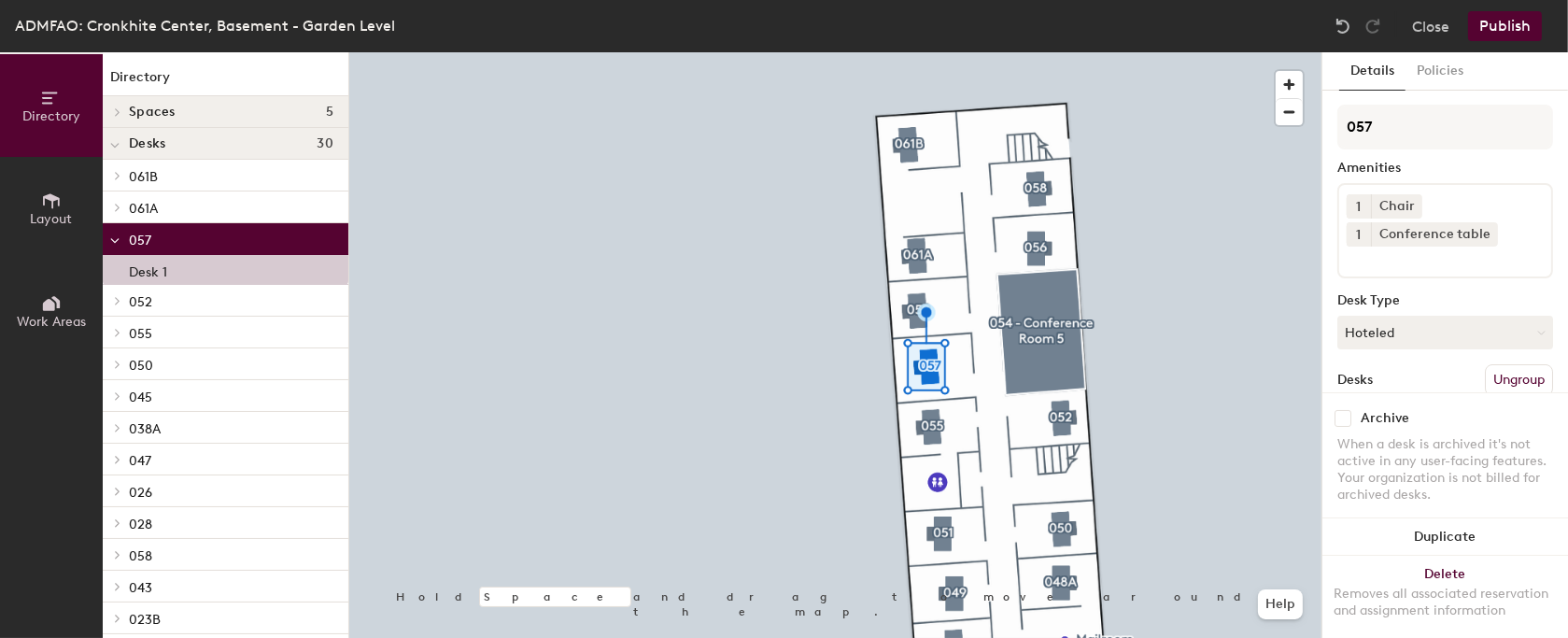 click on "Publish" 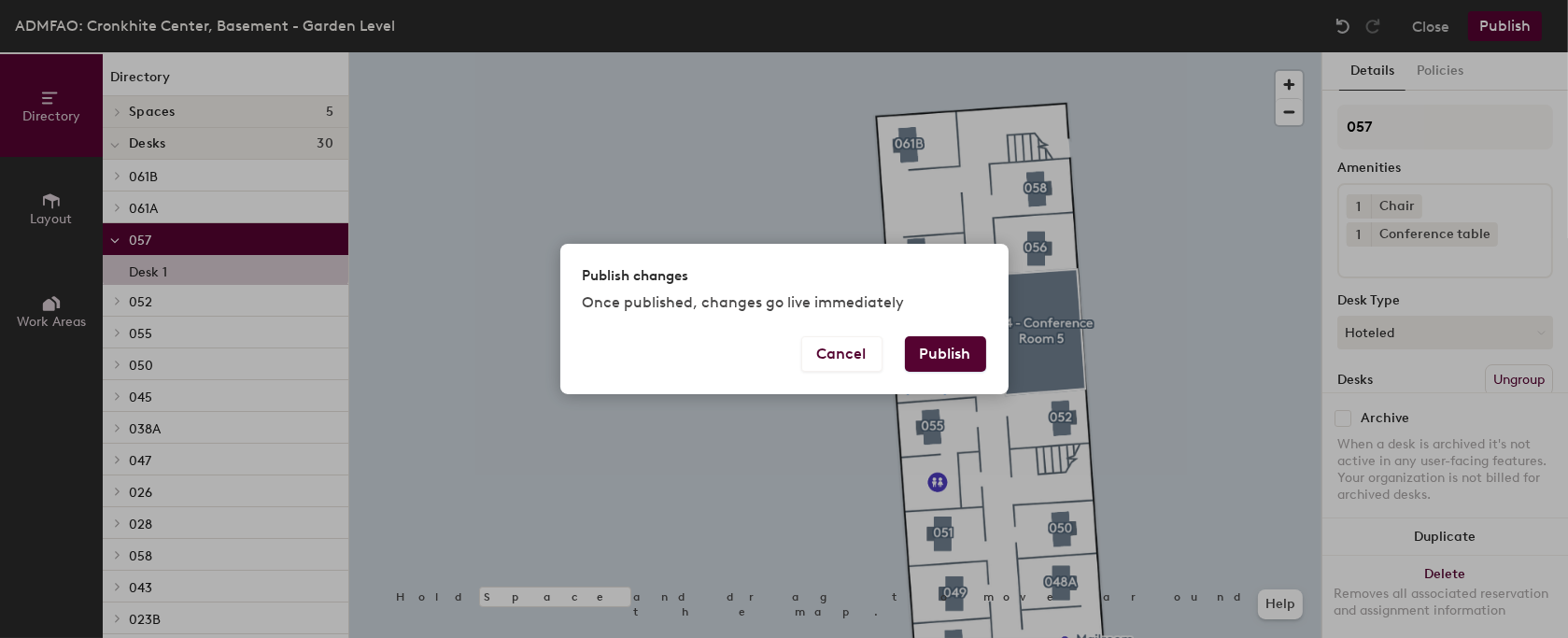 click on "Publish" at bounding box center (945, 354) 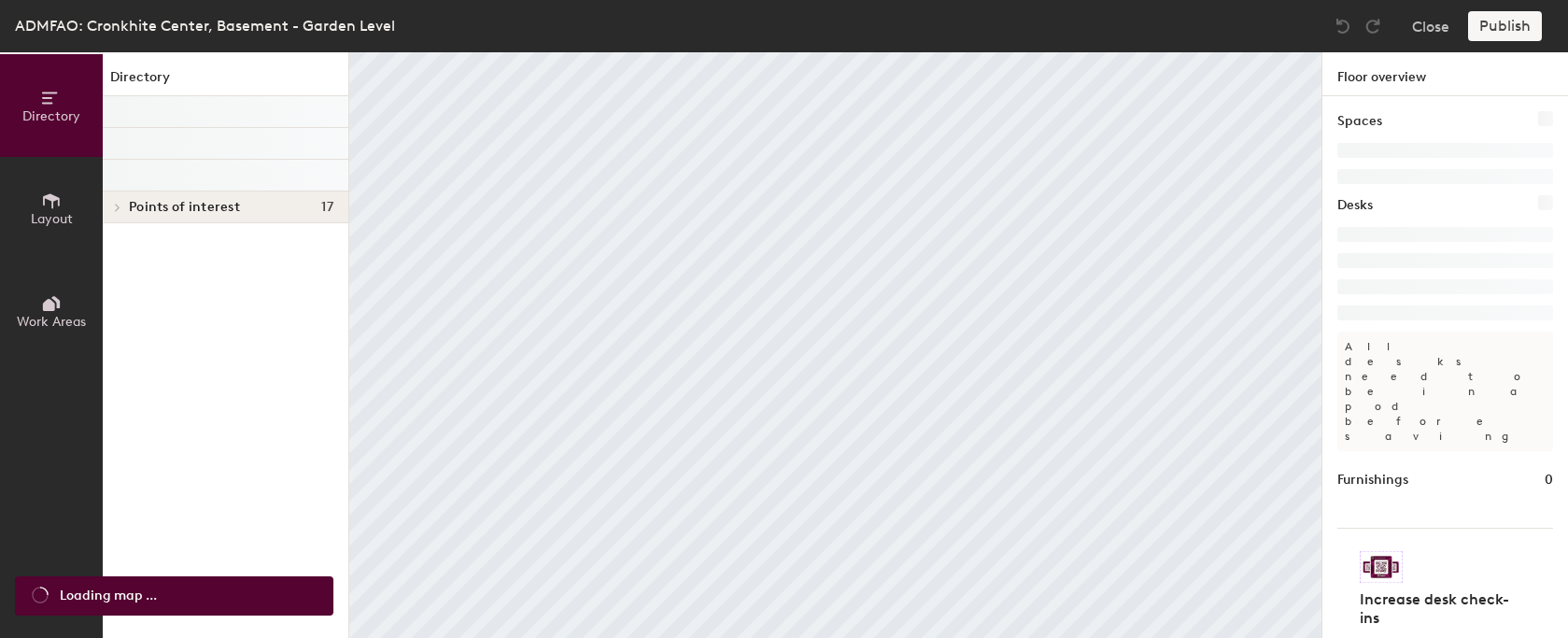 scroll, scrollTop: 0, scrollLeft: 0, axis: both 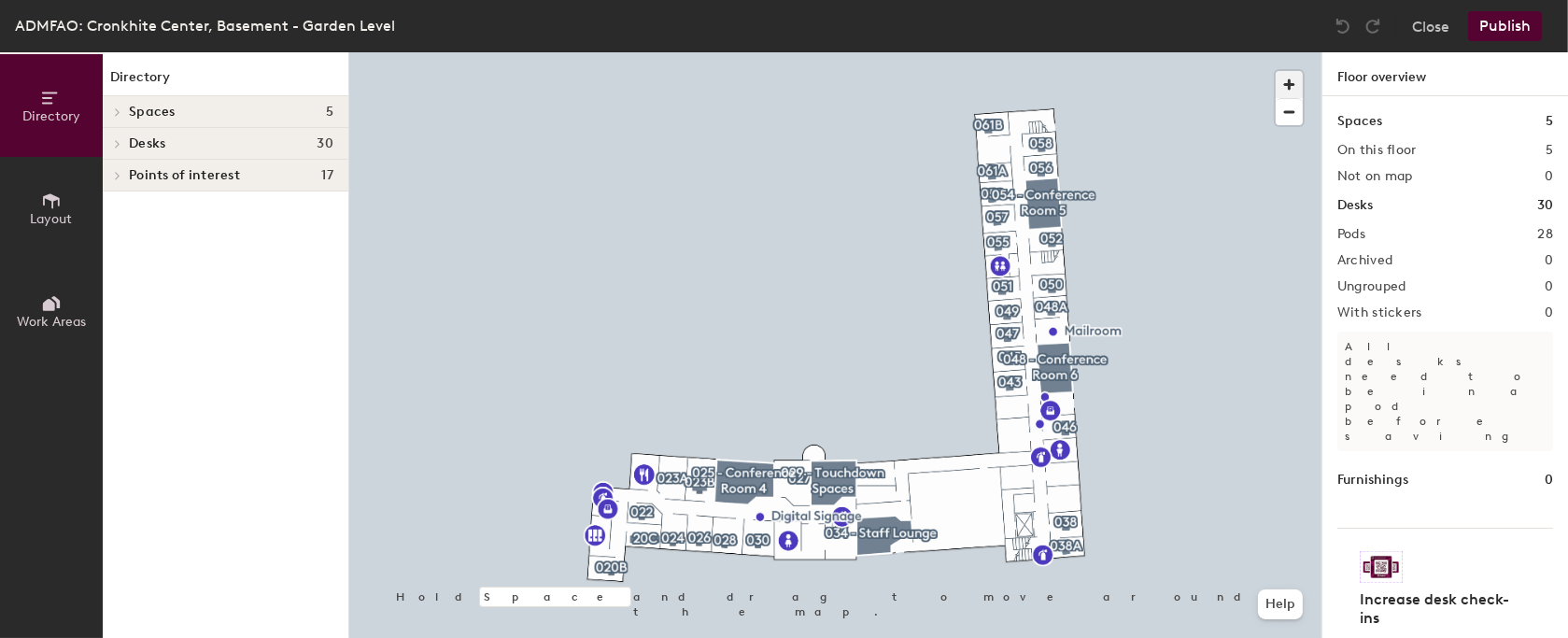 click 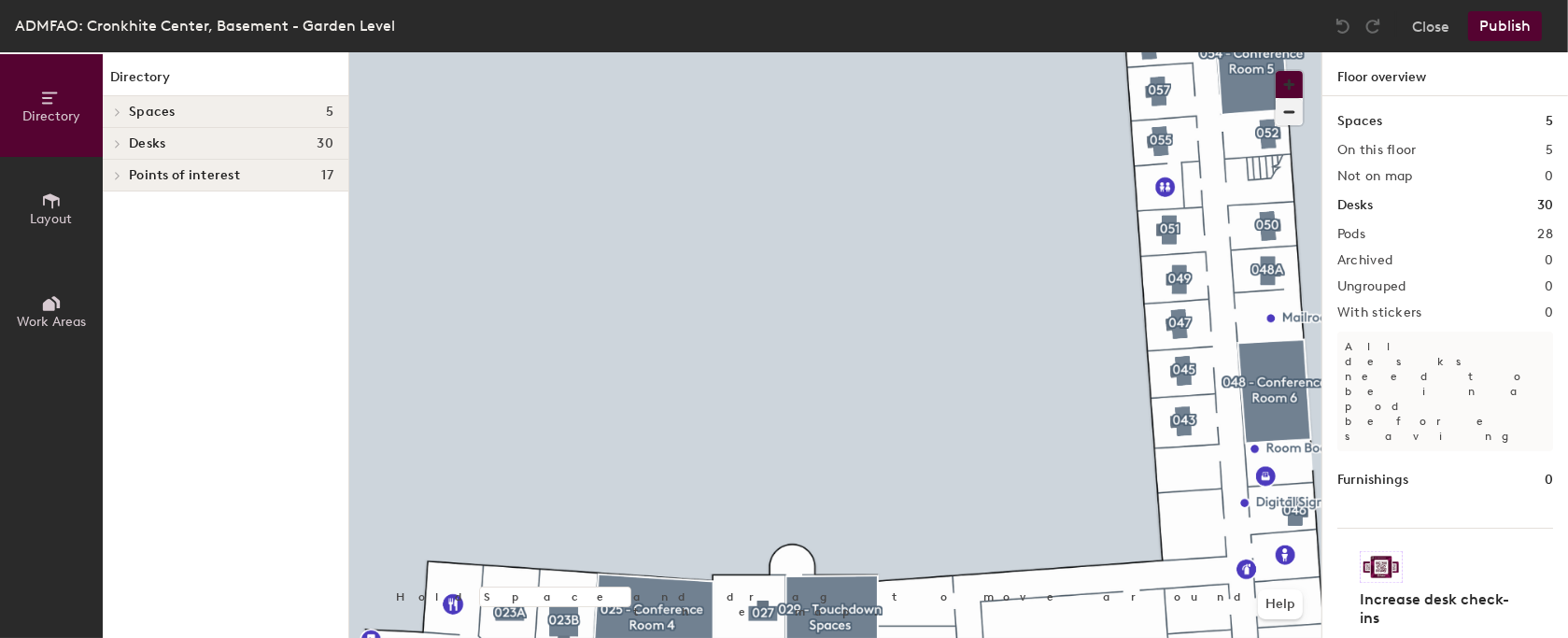 type 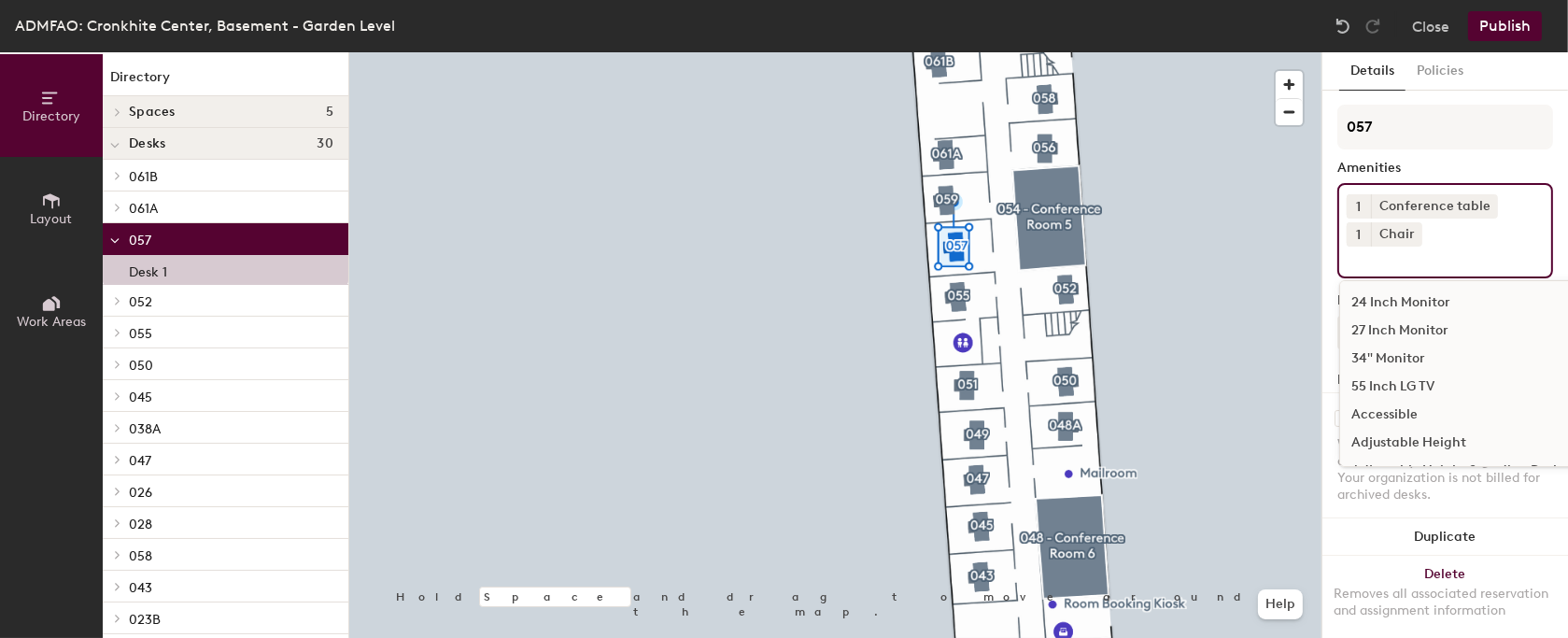 click 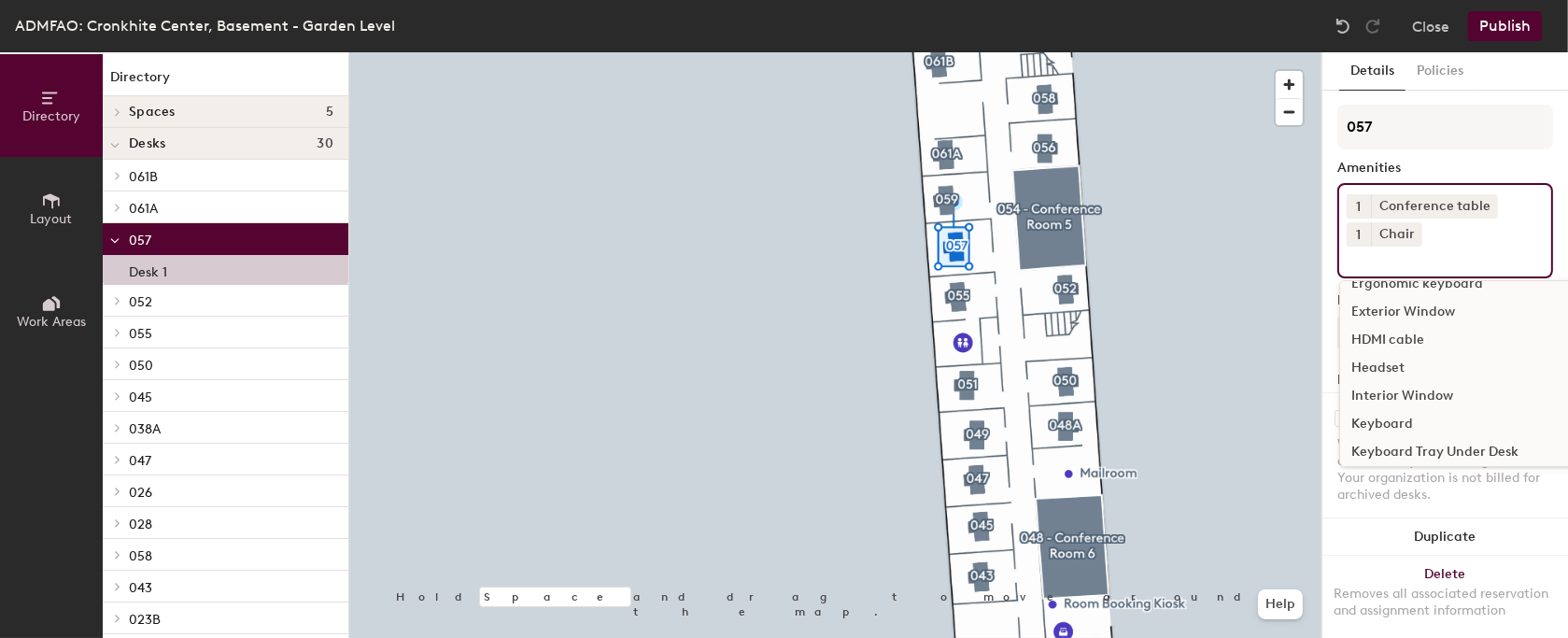 scroll, scrollTop: 467, scrollLeft: 0, axis: vertical 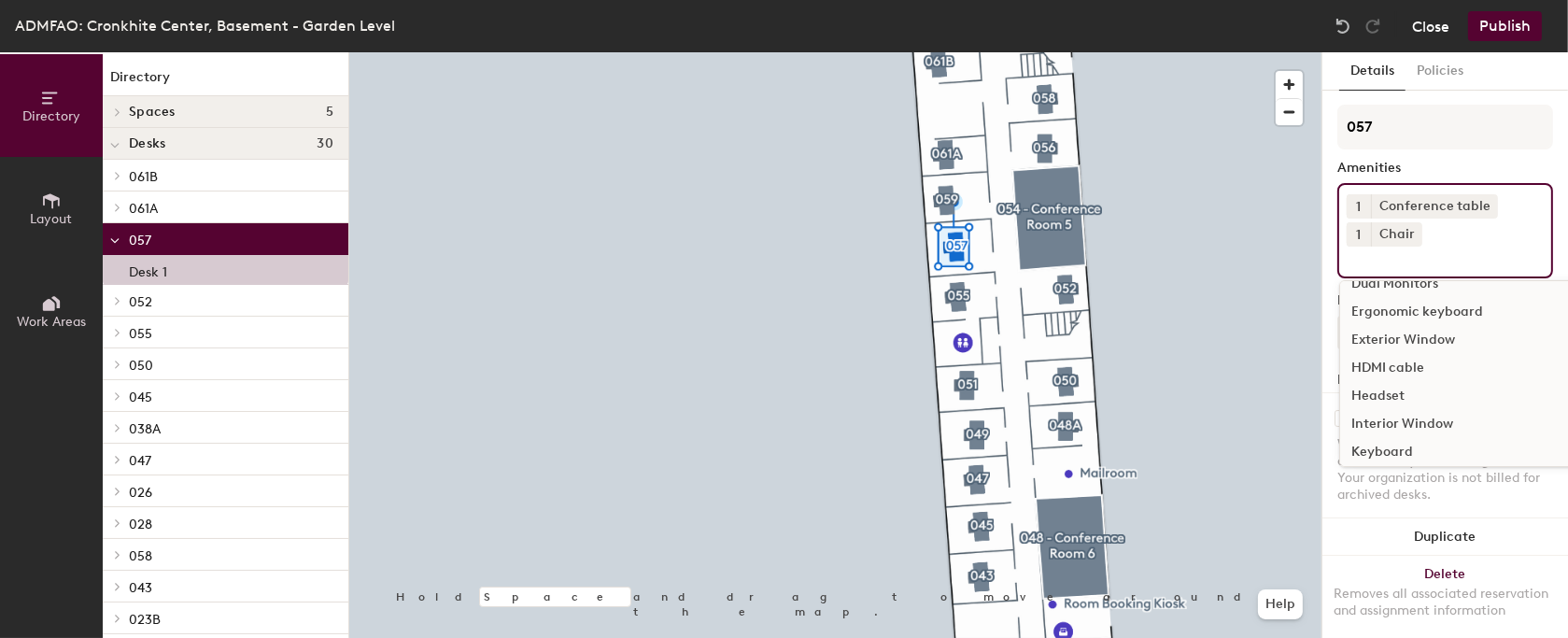 click on "Close" 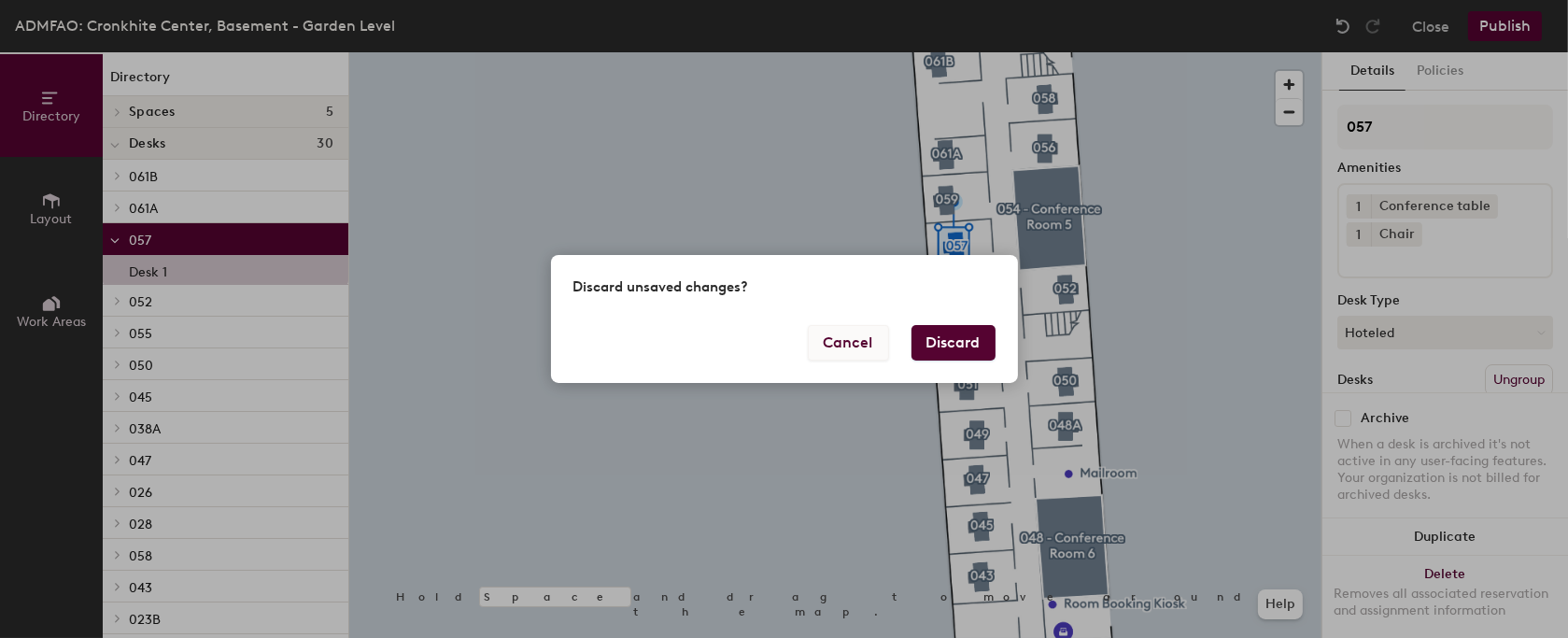click on "Cancel" at bounding box center [848, 343] 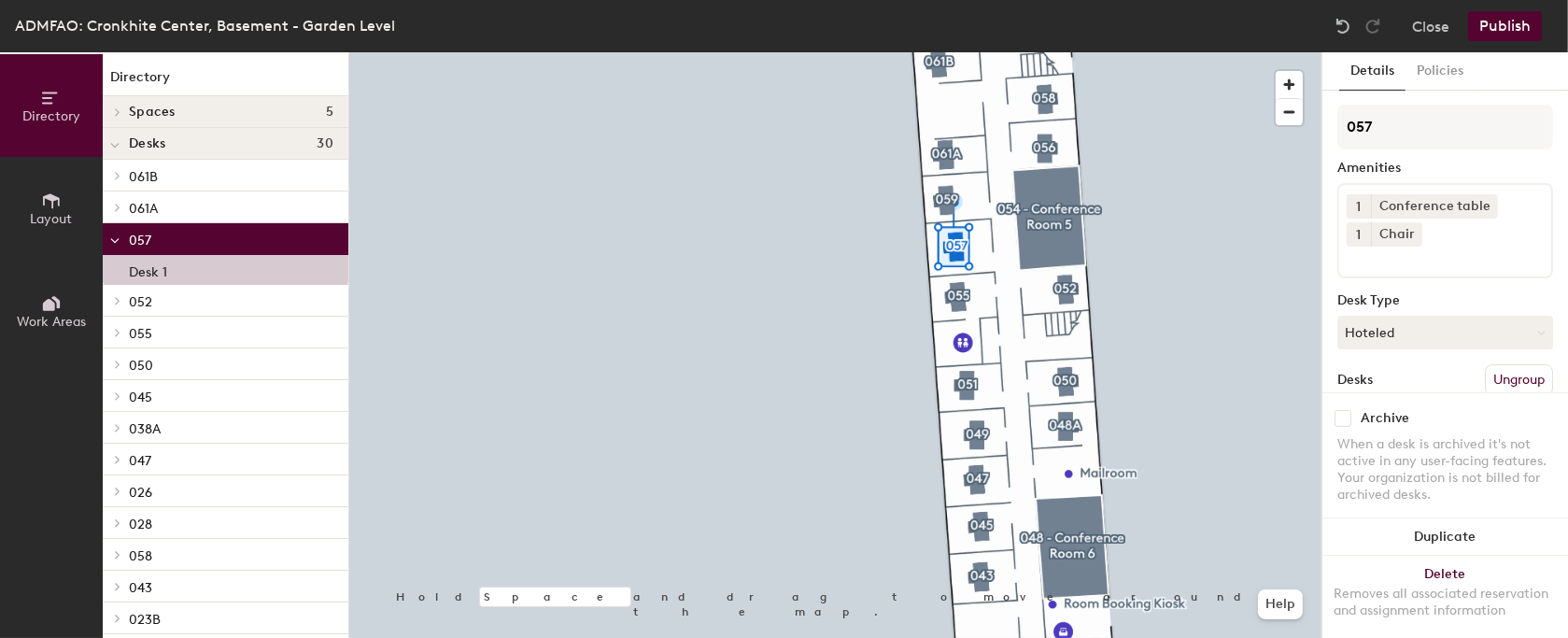 click on "Publish" 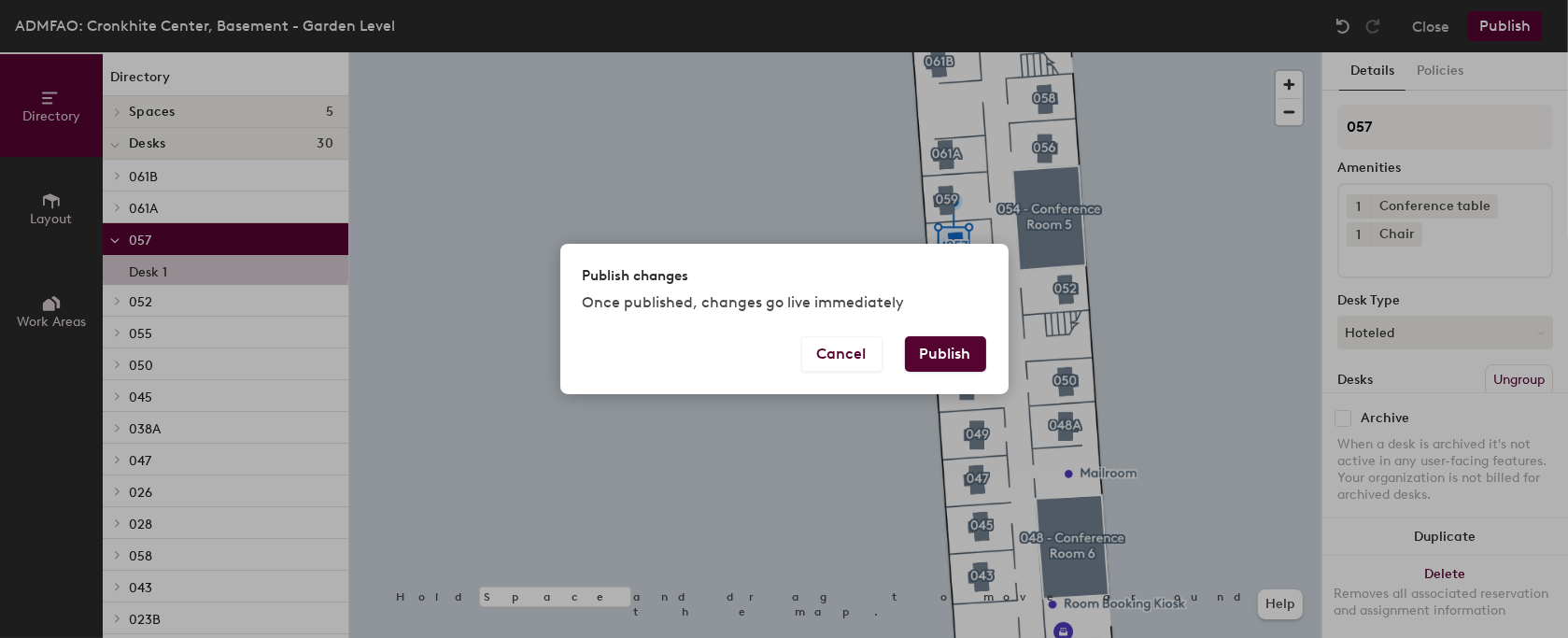 click on "Publish" at bounding box center (945, 354) 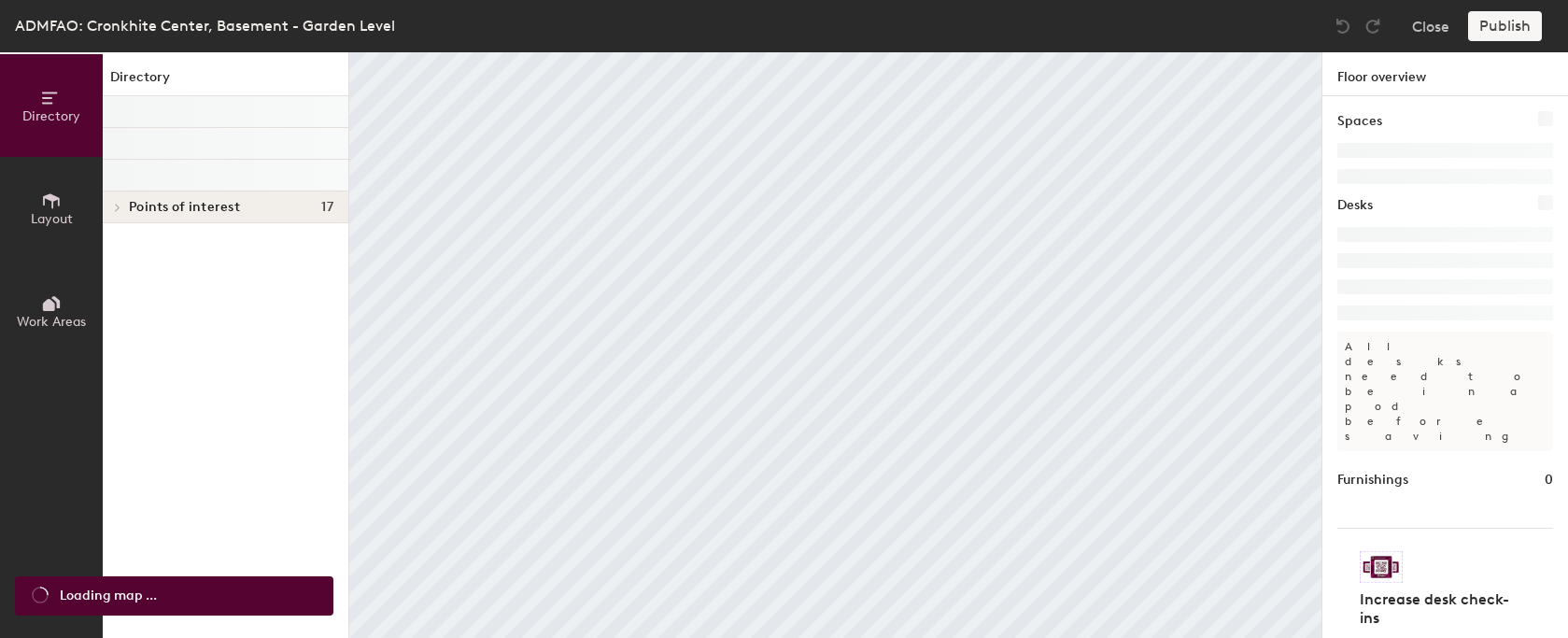 scroll, scrollTop: 0, scrollLeft: 0, axis: both 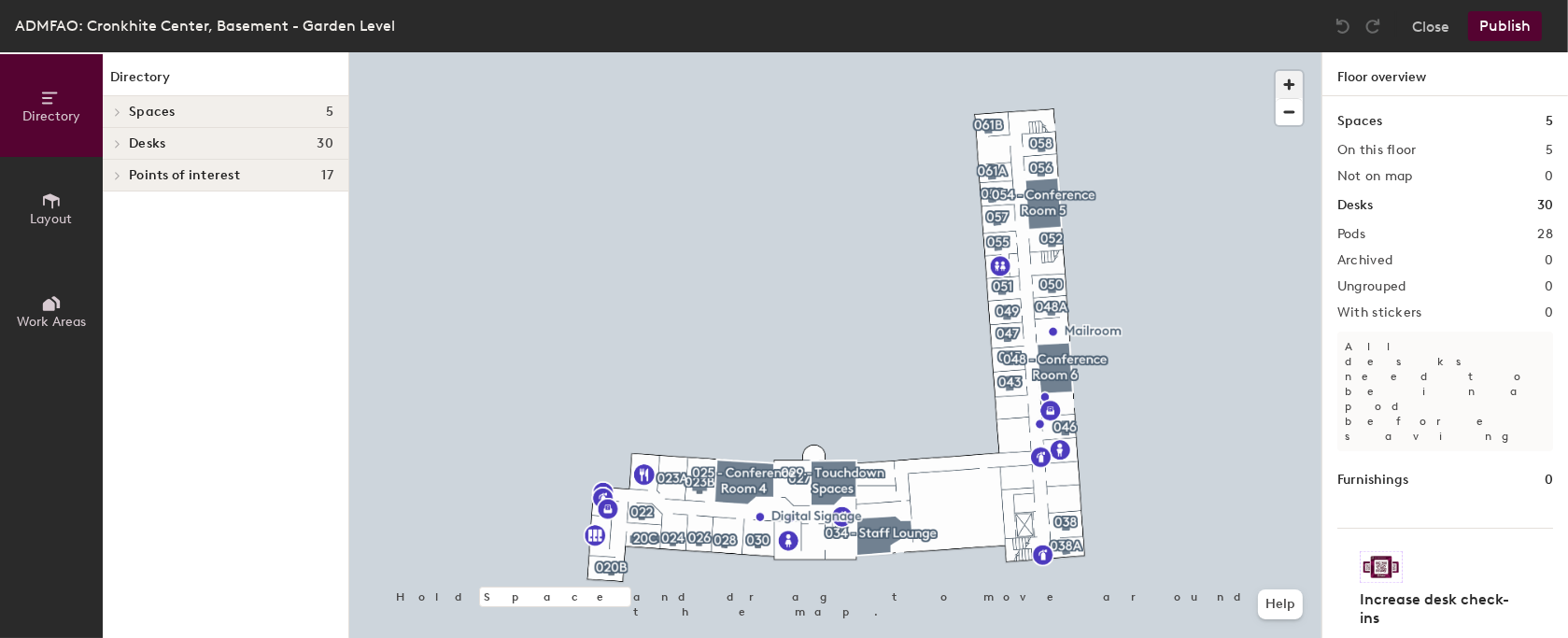 click 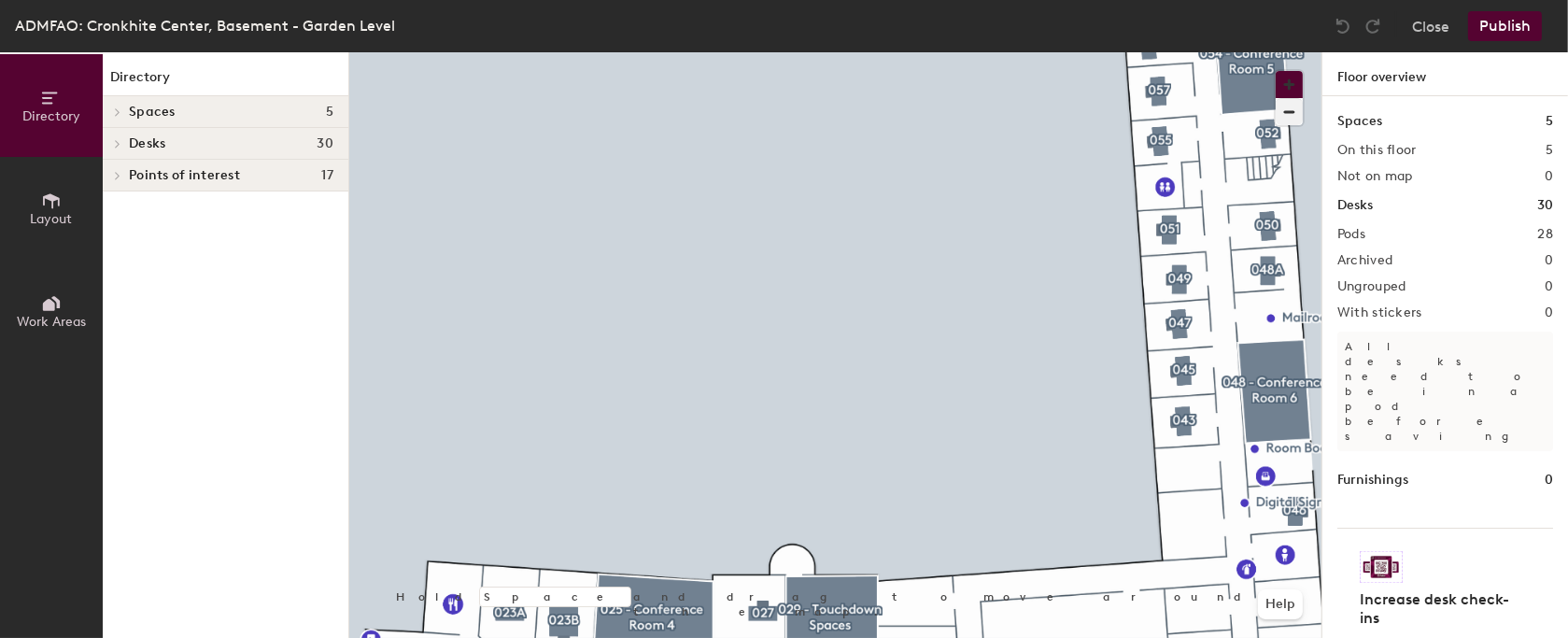 type 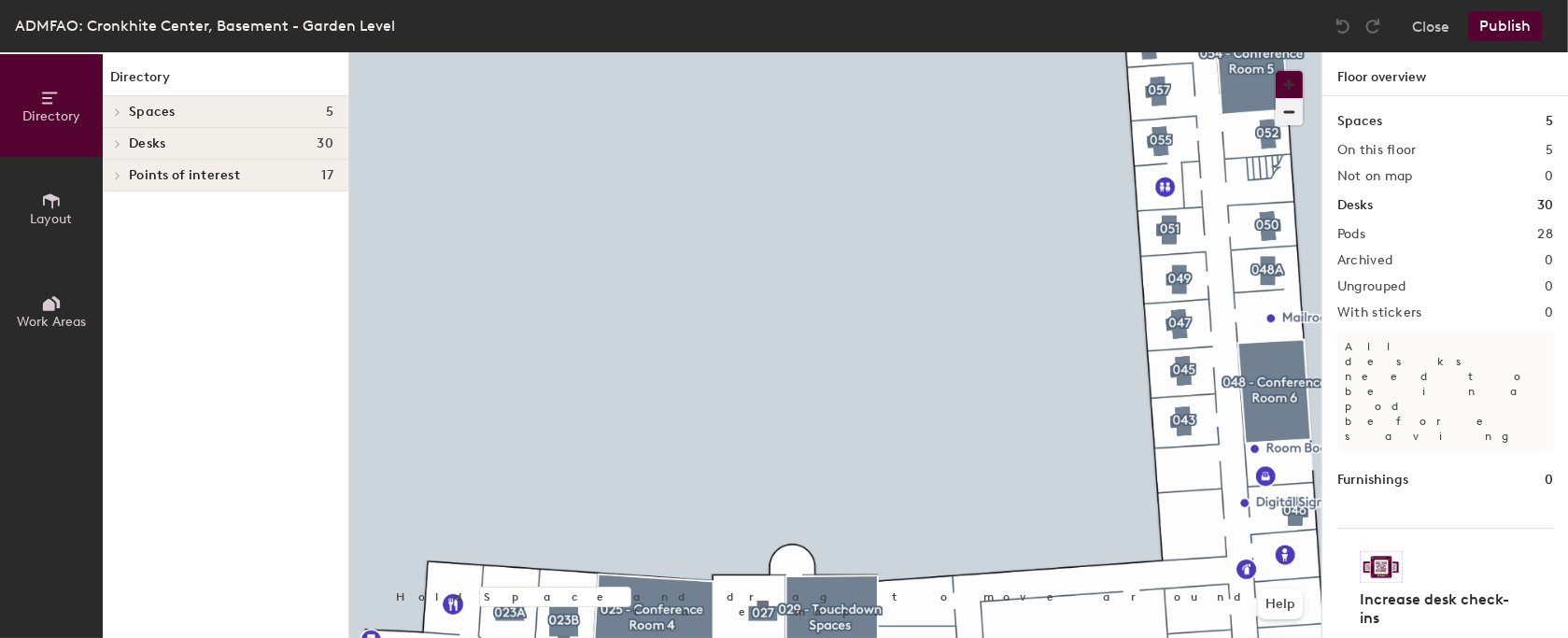 click 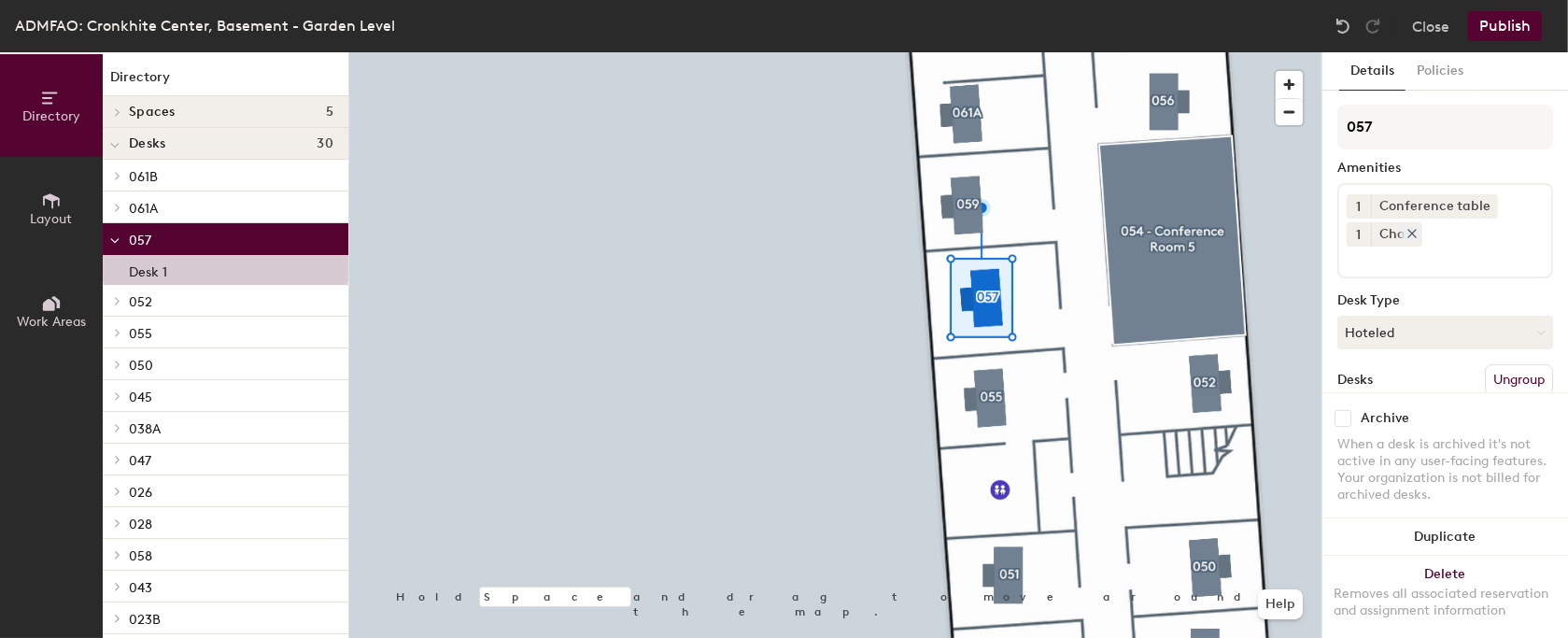 click 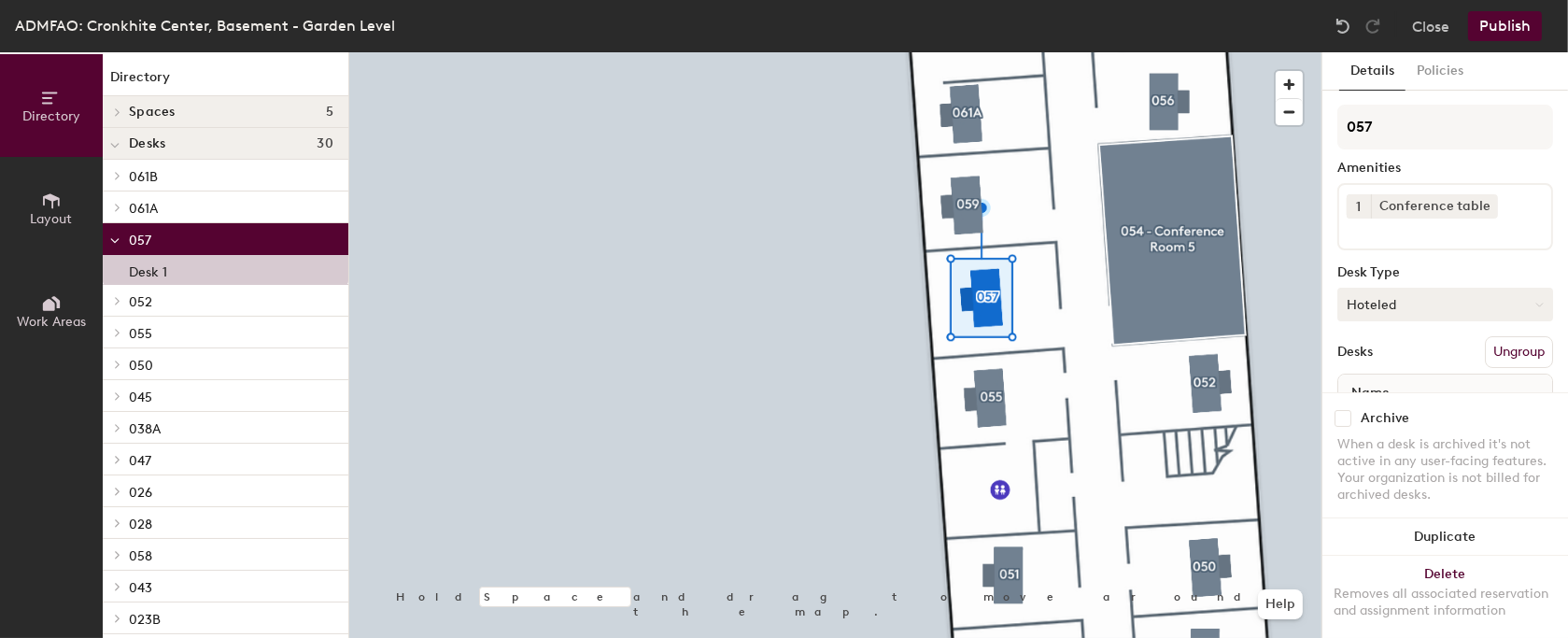 click 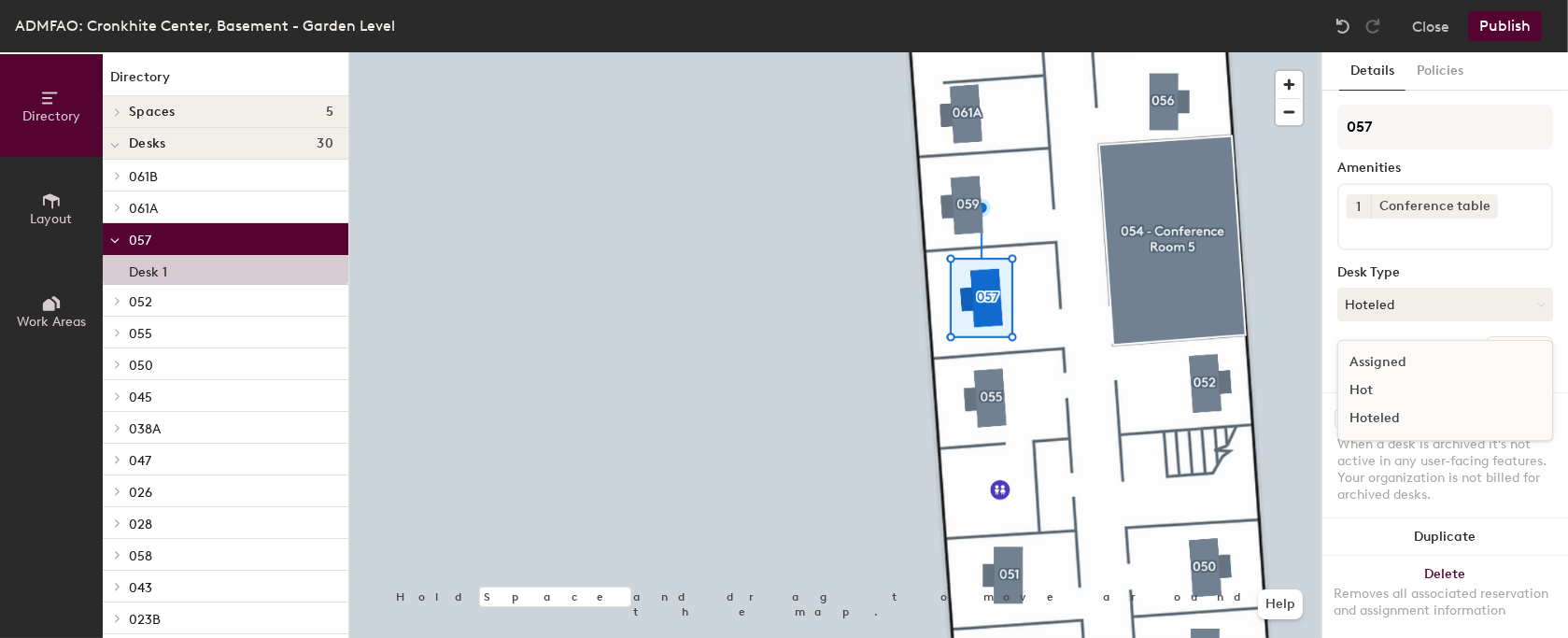scroll, scrollTop: 82, scrollLeft: 0, axis: vertical 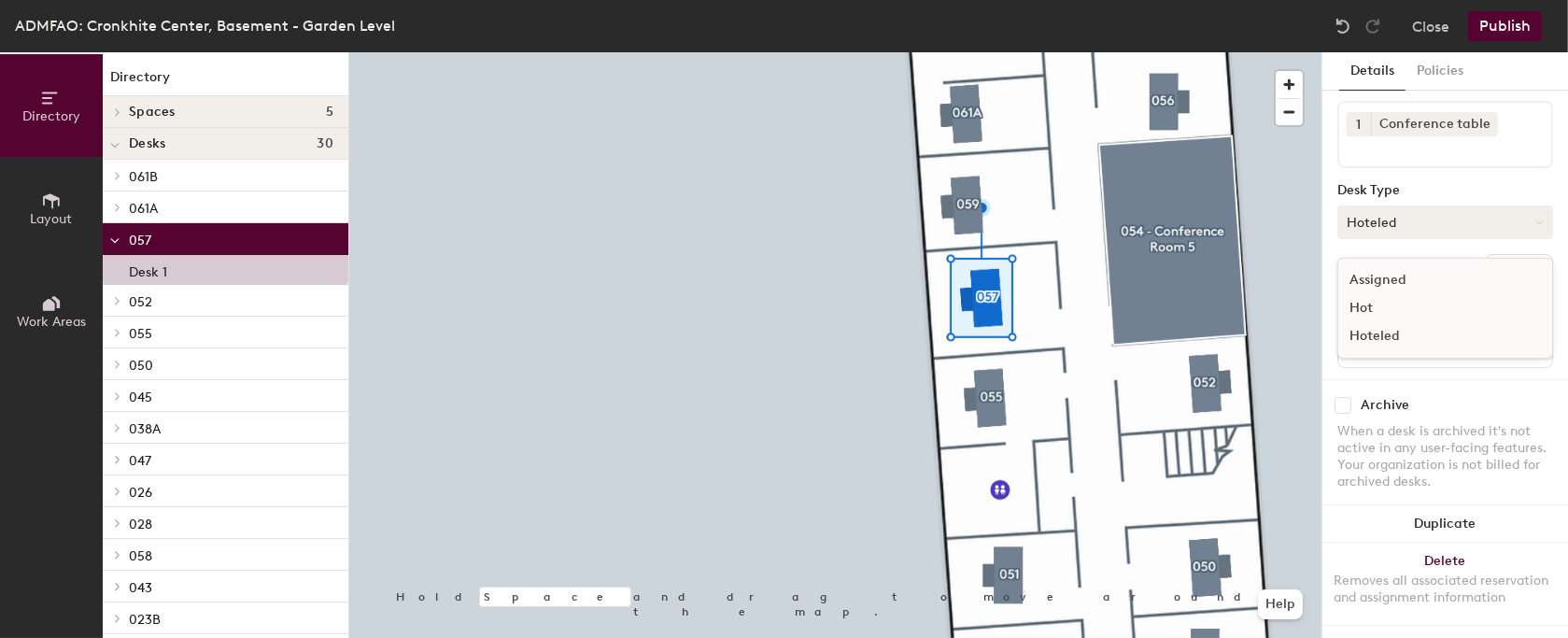 click 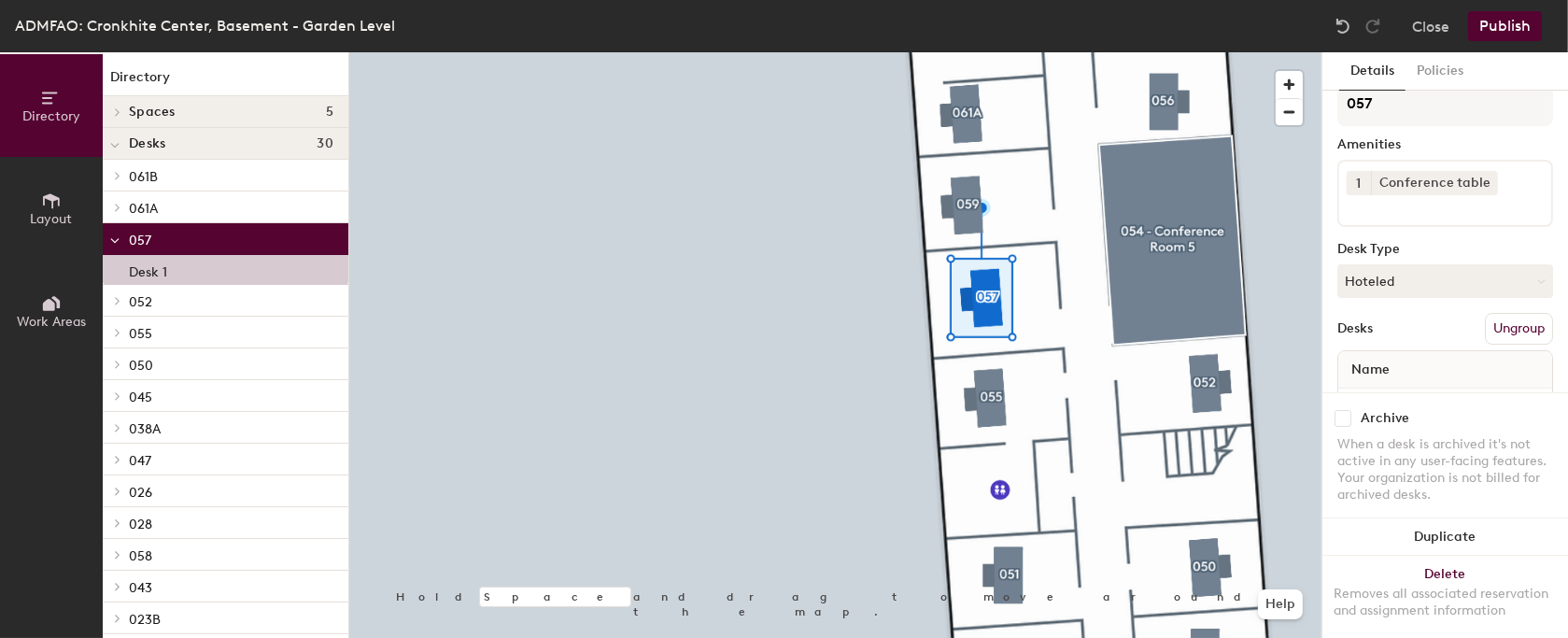 scroll, scrollTop: 12, scrollLeft: 0, axis: vertical 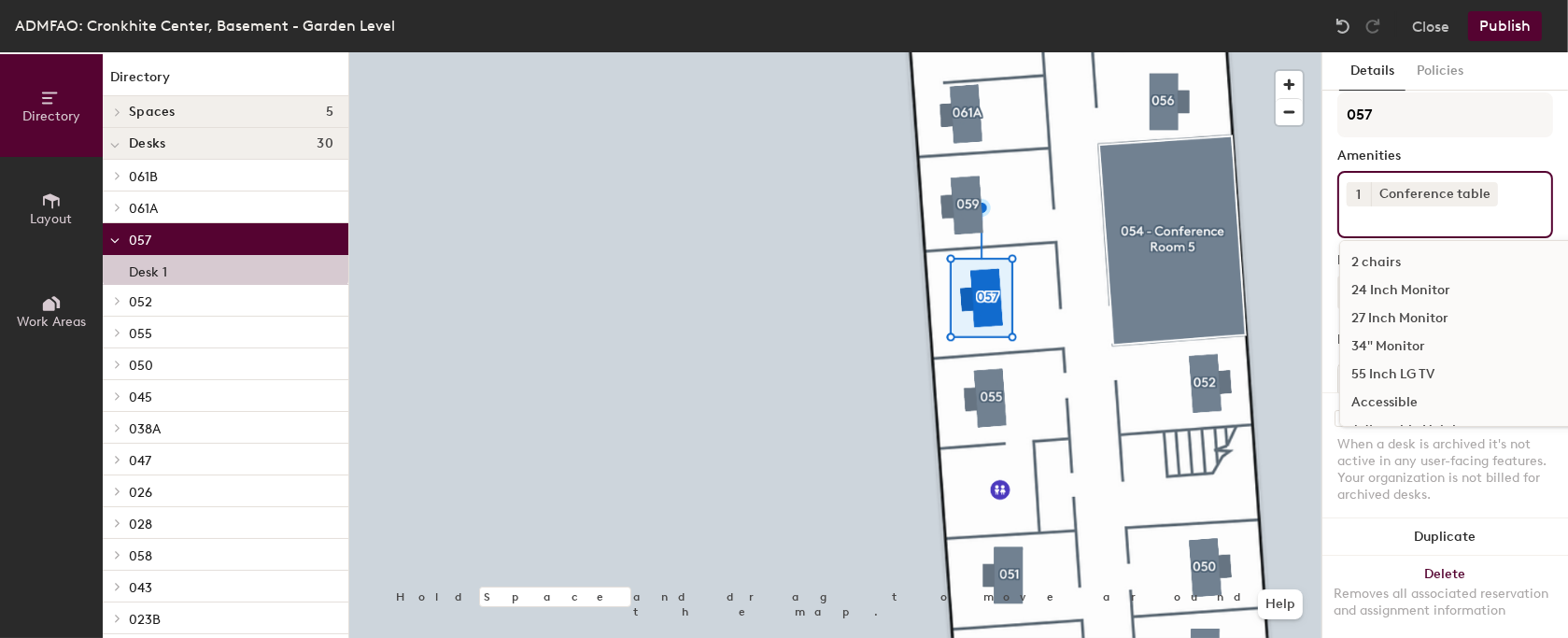 click on "1 Conference table 2 chairs 24 Inch Monitor 27 Inch Monitor 34" Monitor 55 Inch LG TV Accessible Adjustable Height Adjustable Height Standing Desk Aeron Chair Apple 140W USB-C Power Adapter Apple Charger Cable Adapter (doesn't work with newer models) Apple Monitor Barcode Scanner Chair Computer adapters Desk - Fixed, Non-adjustable Desktop Computer Docking Station Dual Monitors Ergonomic keyboard Exterior Window HDMI cable Headset Interior Window Keyboard Keyboard Tray Under Desk Laptop Stand LG Monitor (PC or Mac compatible) Logitech Camera and Speaker MAC Dual Extended MAC/PC Compatible Monitor Mouse Owl devices with built-in microphone and a 360 camera Phone Printer Room whiteboard Seating for 4 Single Monitor Smart TV with Touch Panel Soundproof Speakers Standing Desk Converter Sunlight Thunderbolt 3 (USB-C) to Thunderbolt 2 Adapter Universal dock for Windows or Mac laptop VIZIO TV web camera Wireless Mouse and Keyboard" 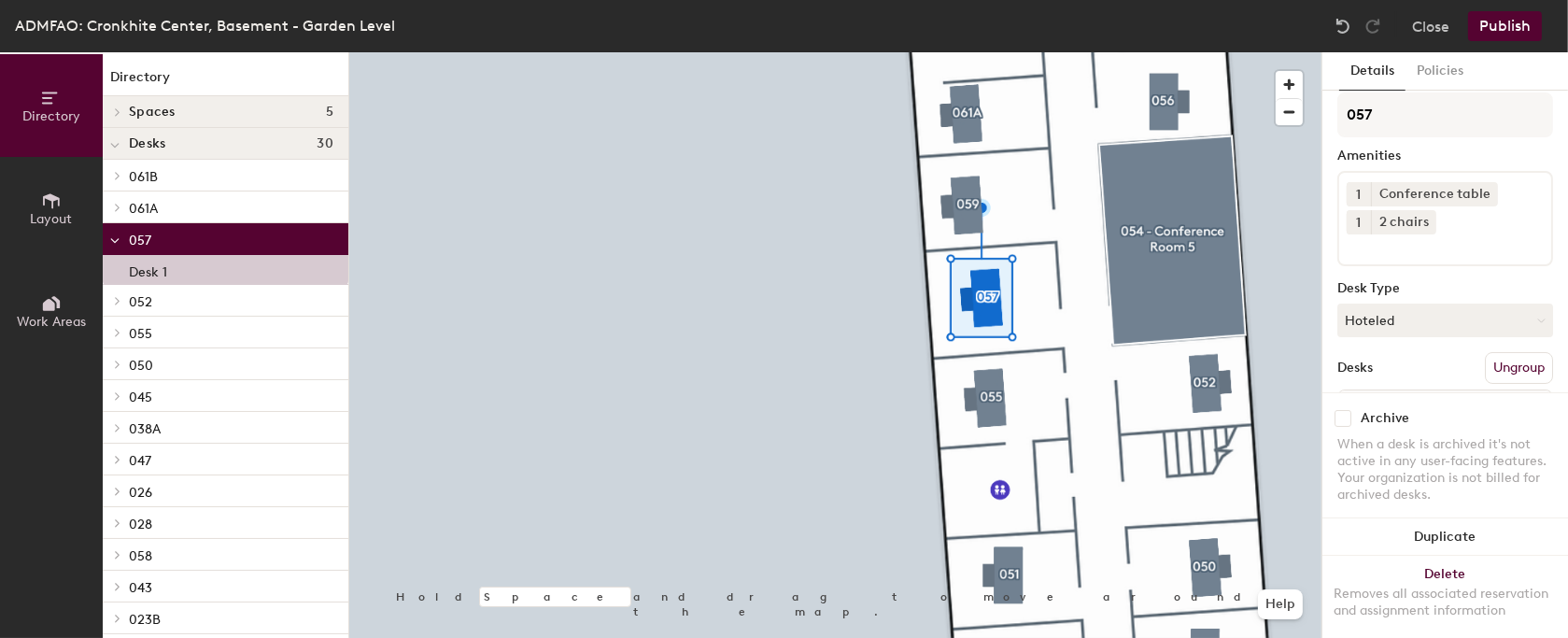 click on "Publish" 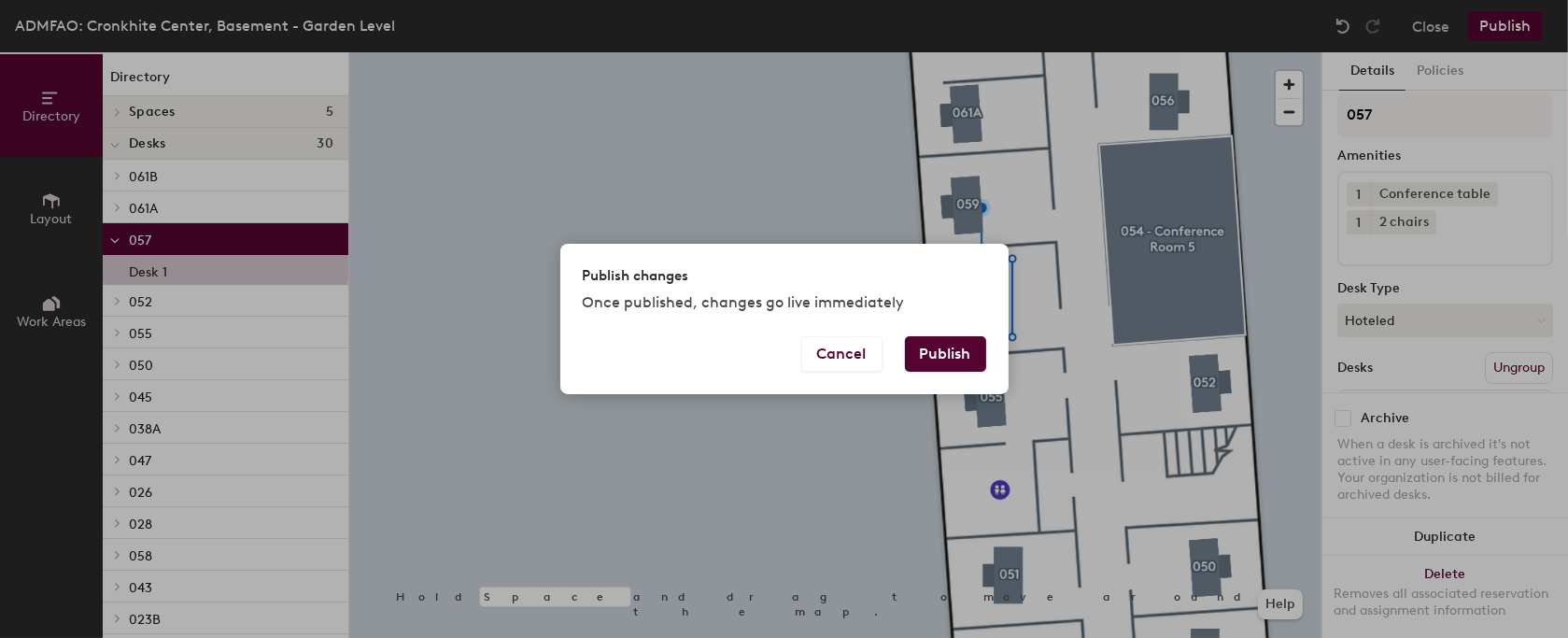 click on "Publish" at bounding box center (945, 354) 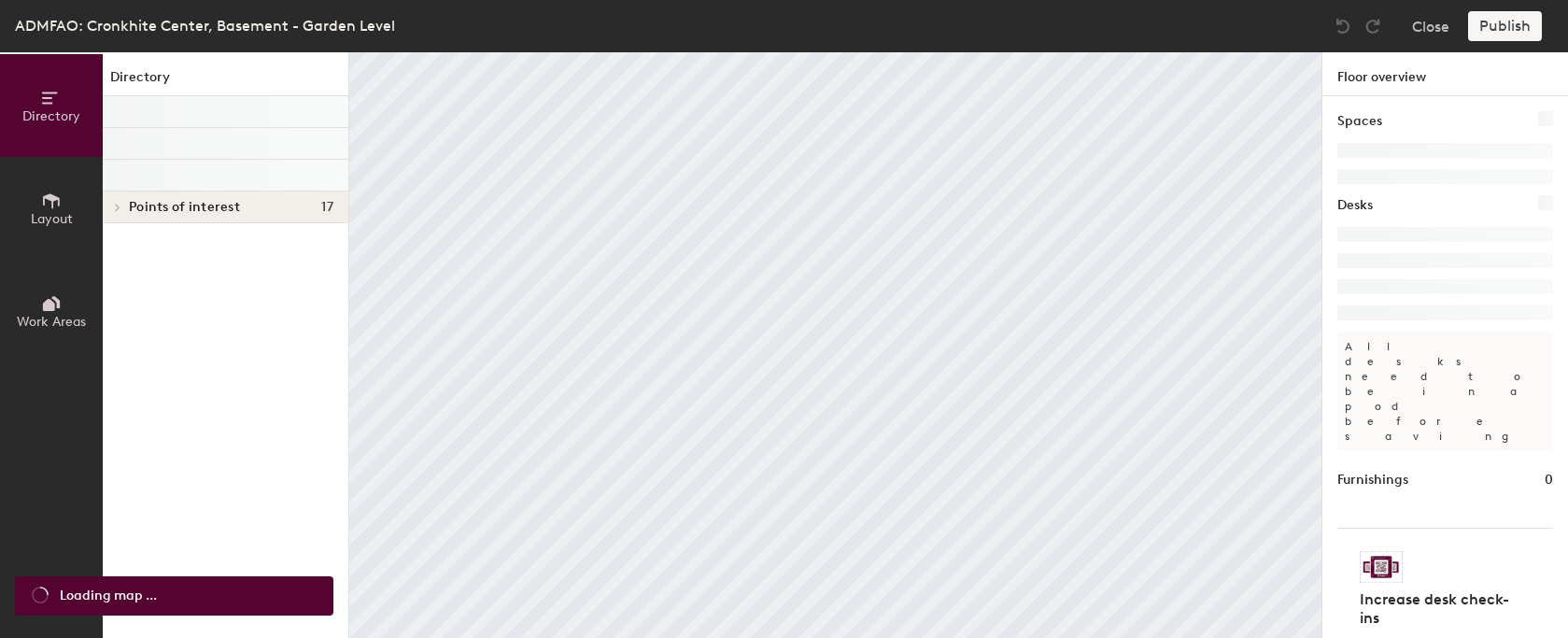 scroll, scrollTop: 0, scrollLeft: 0, axis: both 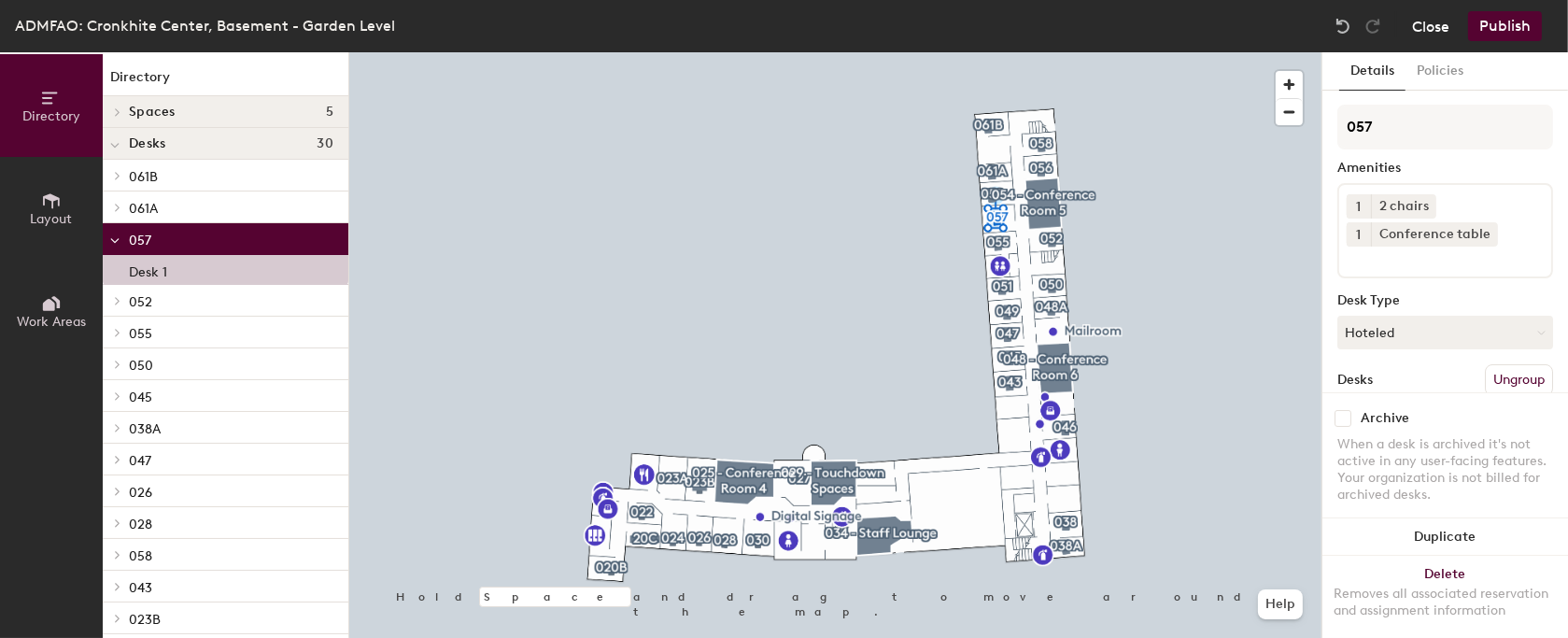 click on "Close" 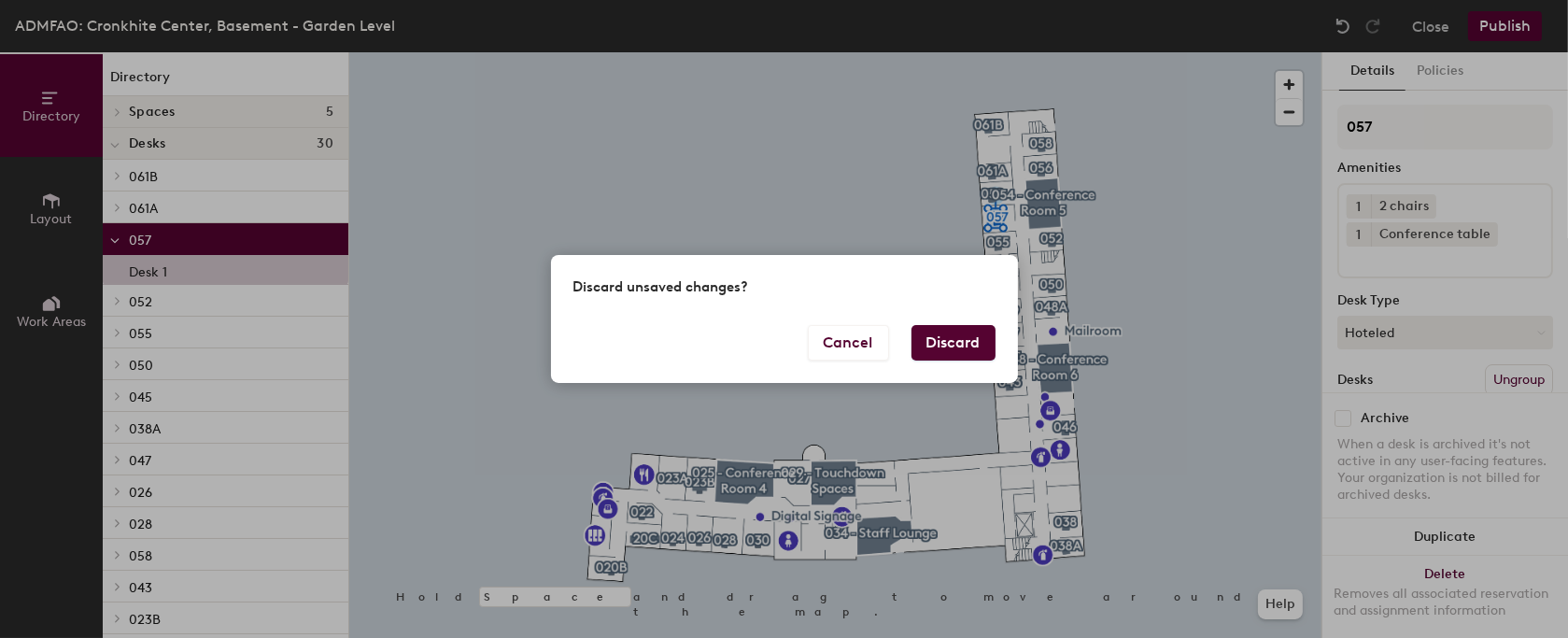 click on "Discard" at bounding box center [954, 343] 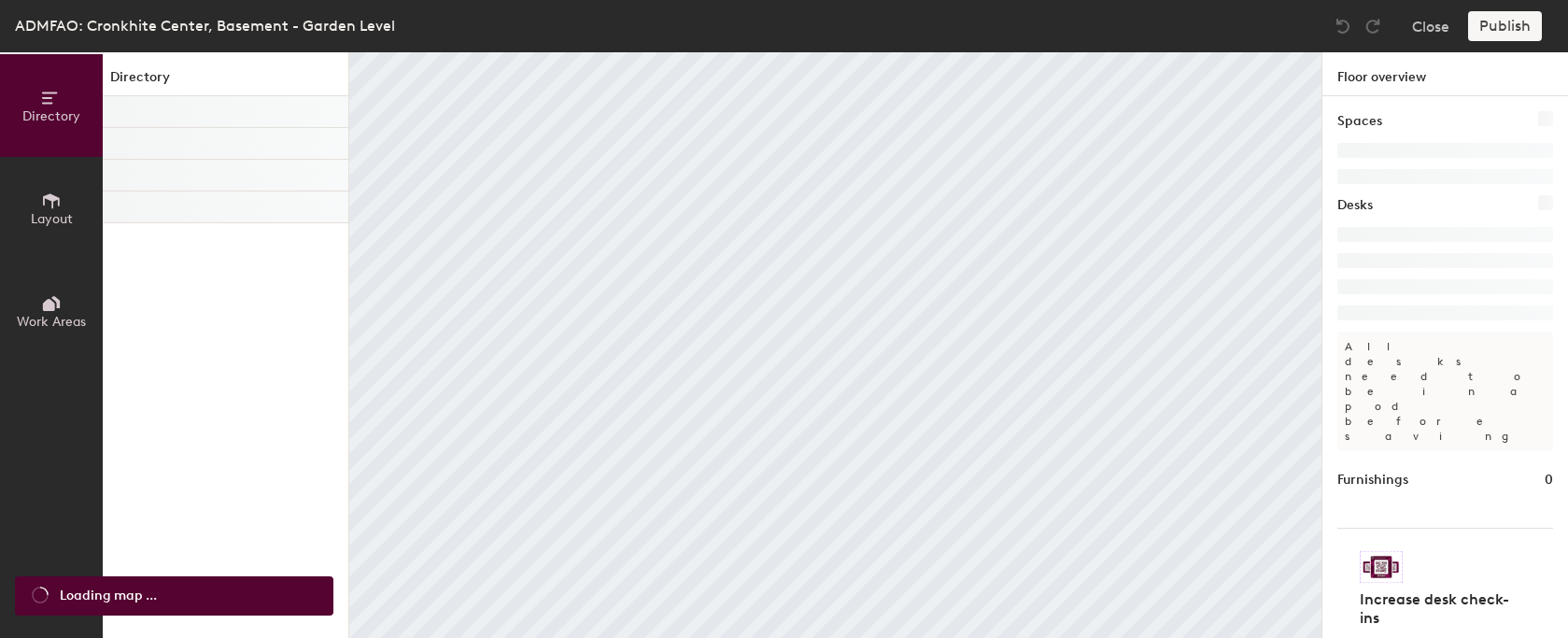 scroll, scrollTop: 0, scrollLeft: 0, axis: both 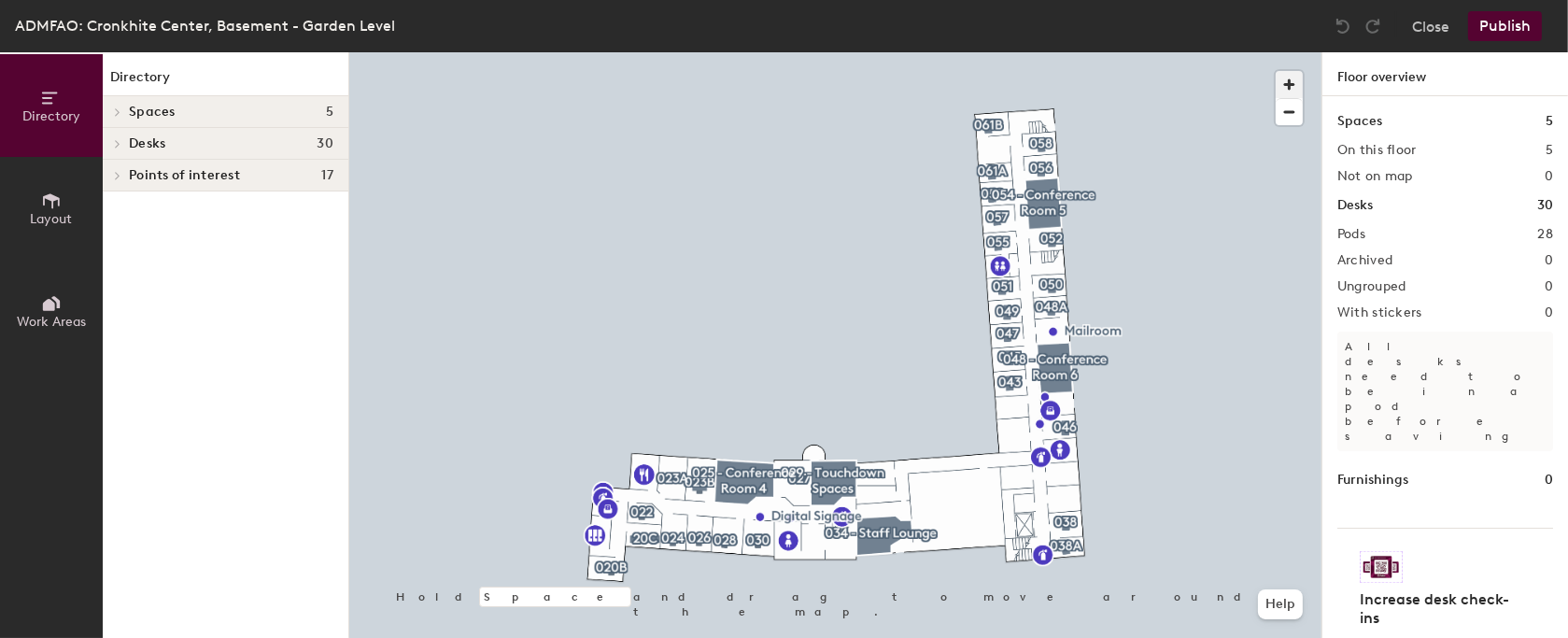 click 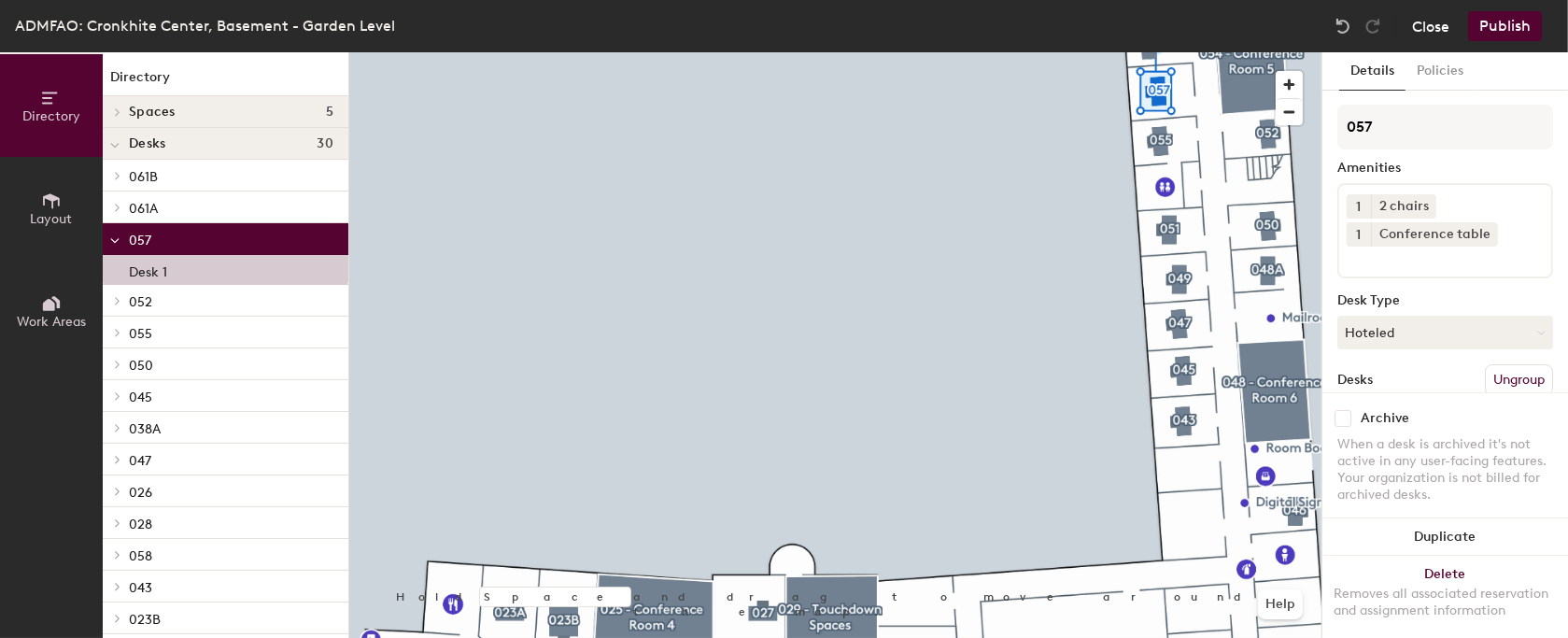 click on "Close" 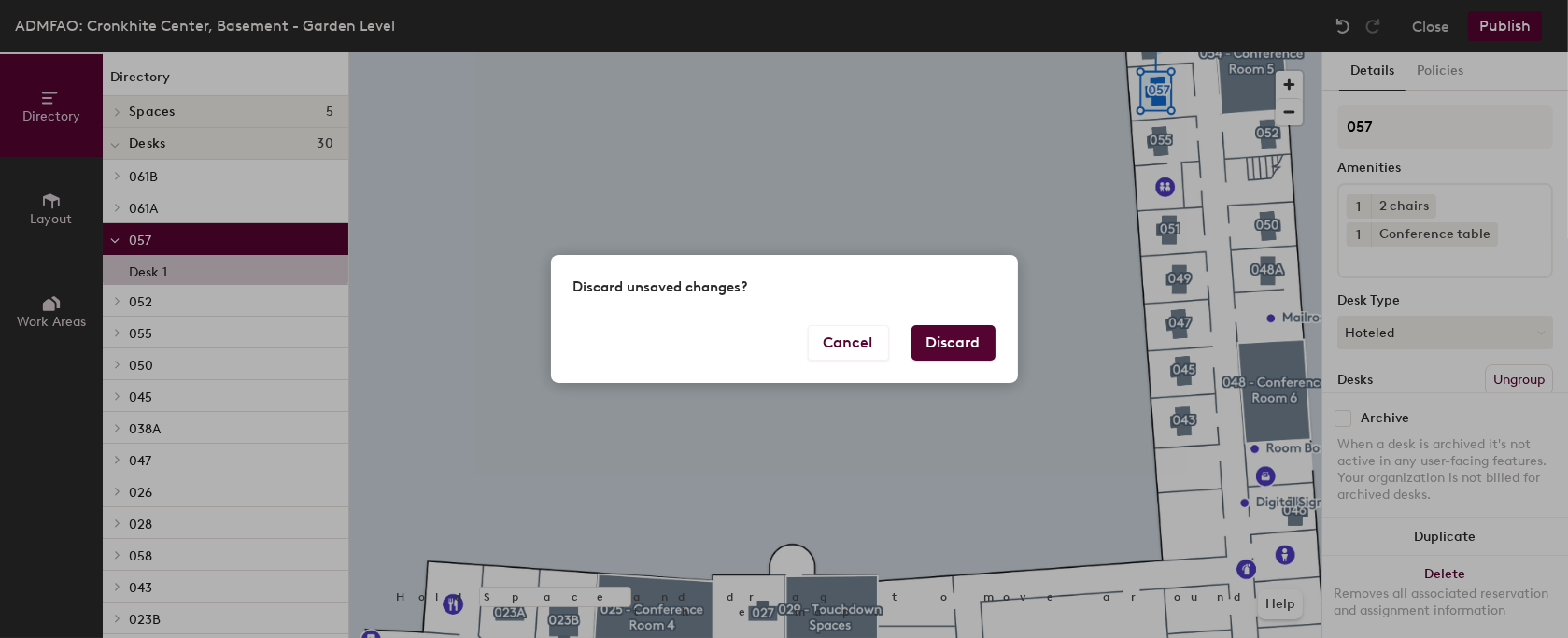 click on "Discard" at bounding box center (954, 343) 